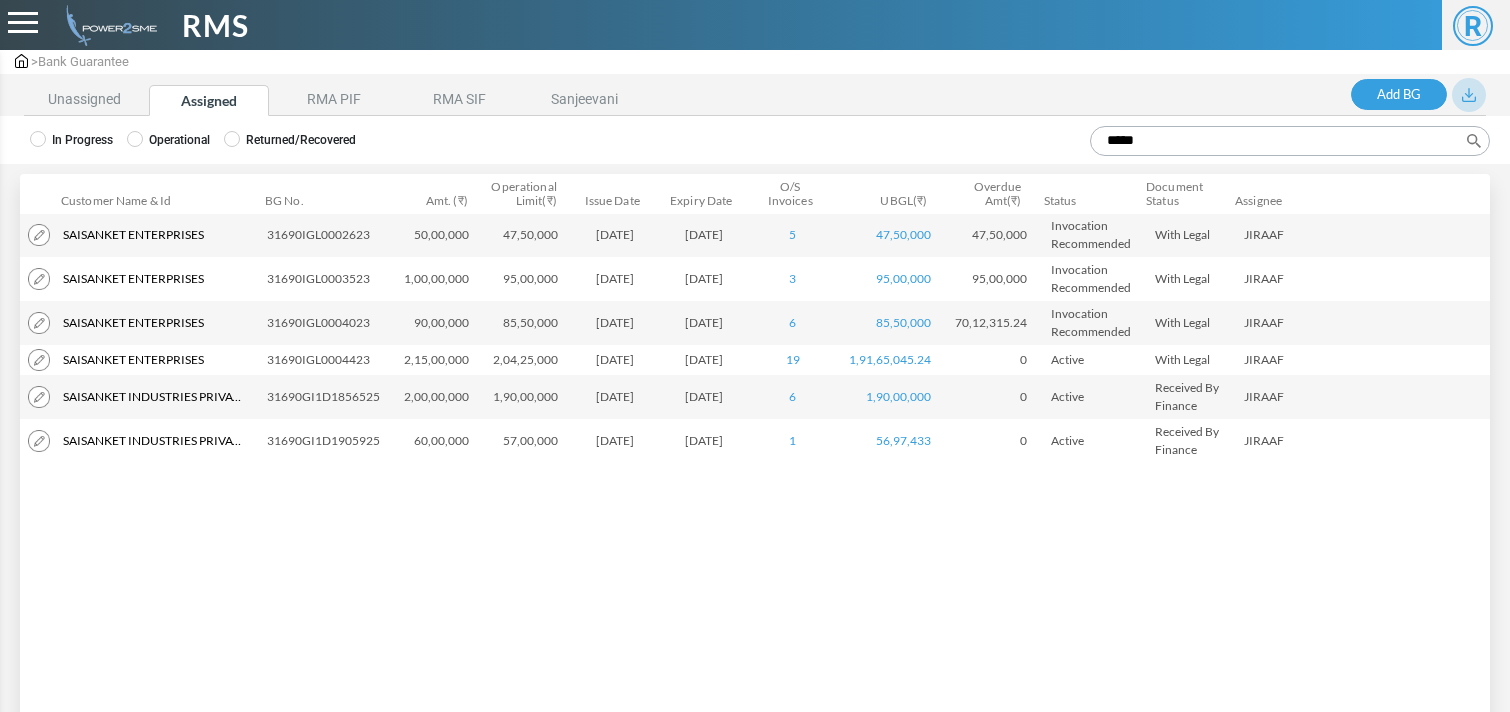 click at bounding box center (21, 61) 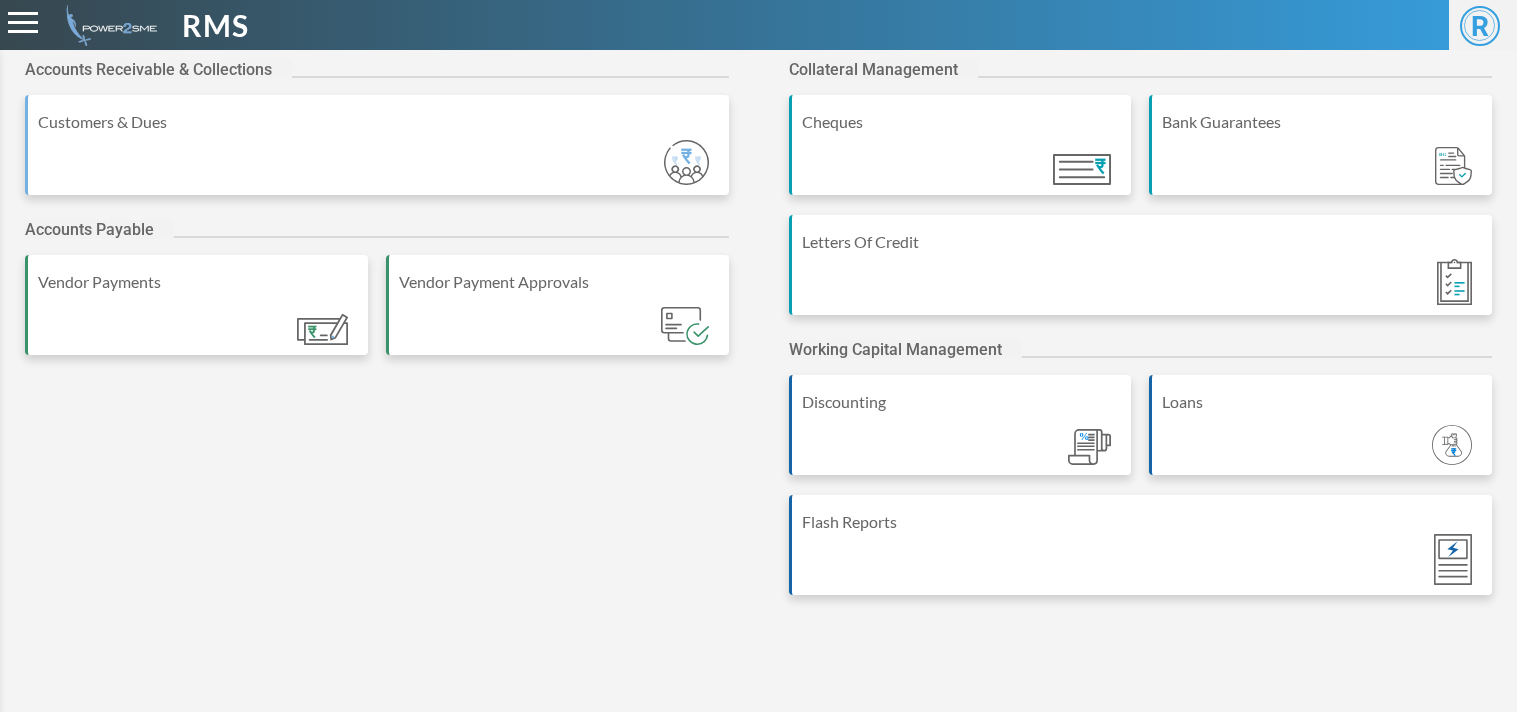 scroll, scrollTop: 0, scrollLeft: 0, axis: both 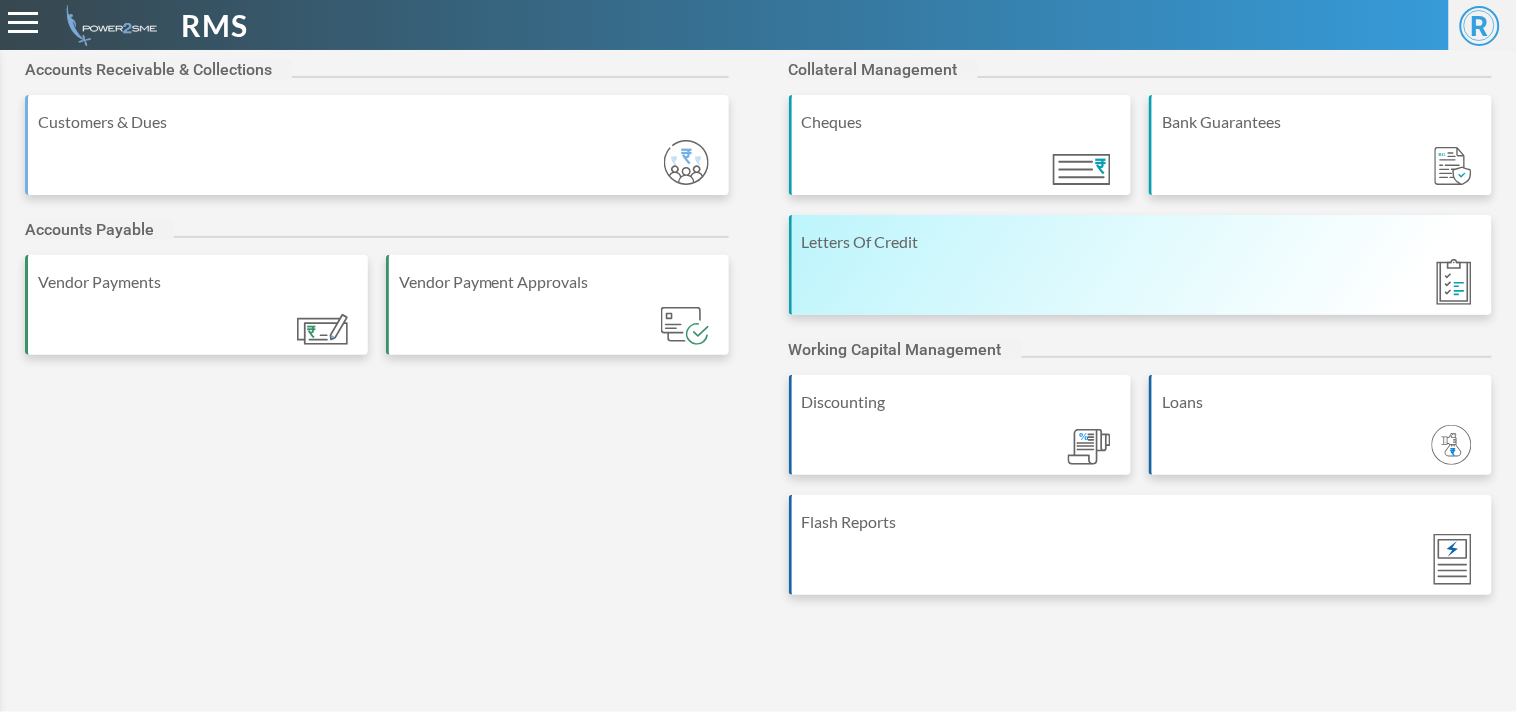 click on "Letters Of Credit" at bounding box center [1141, 265] 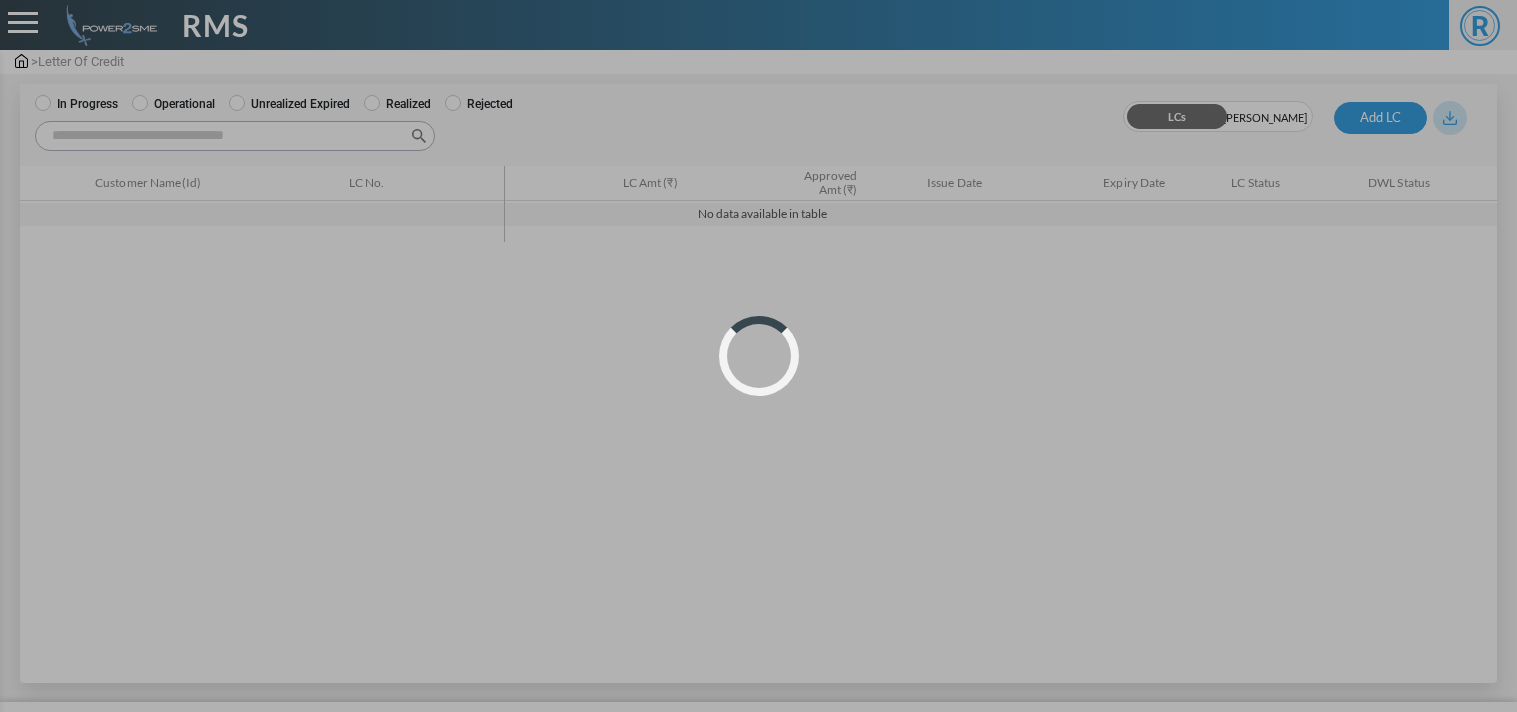 scroll, scrollTop: 0, scrollLeft: 0, axis: both 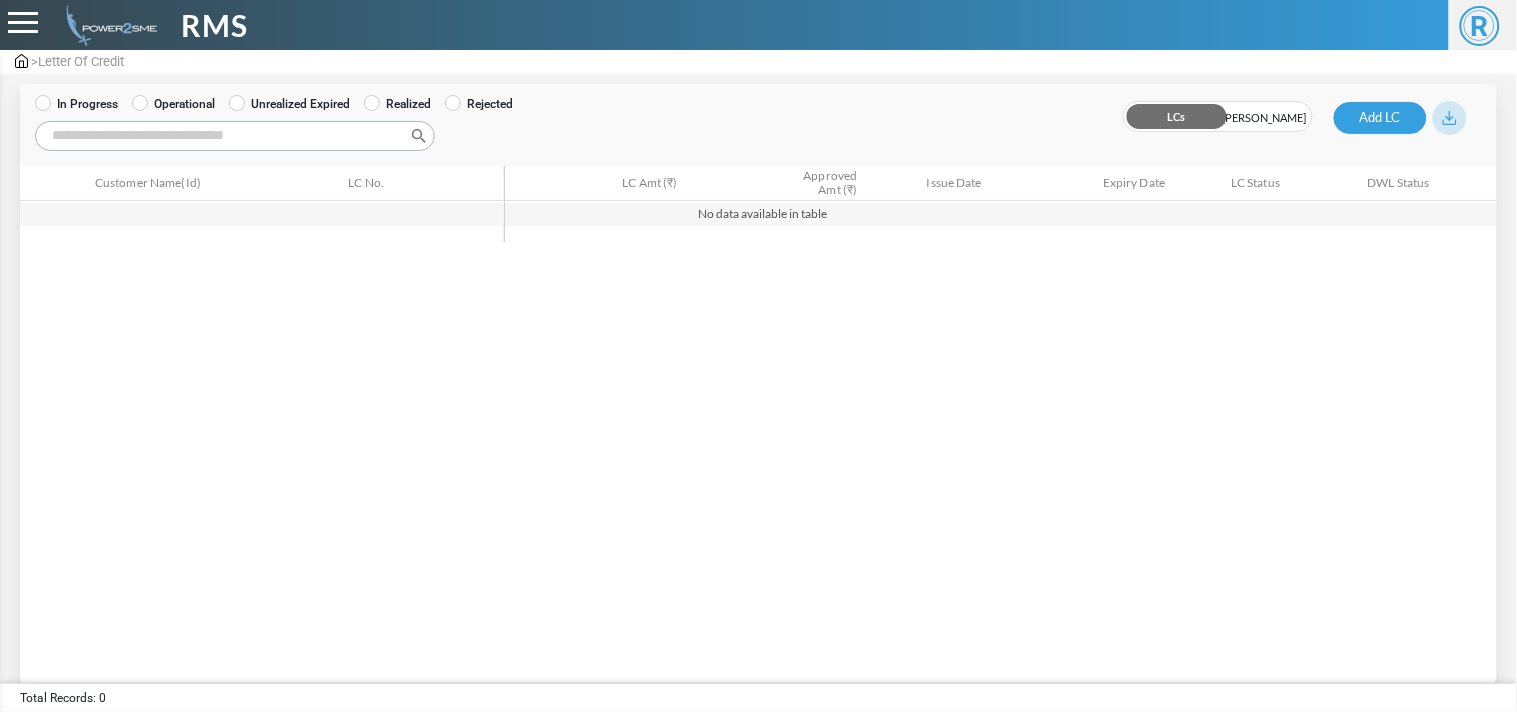 click on "Operational" at bounding box center (173, 104) 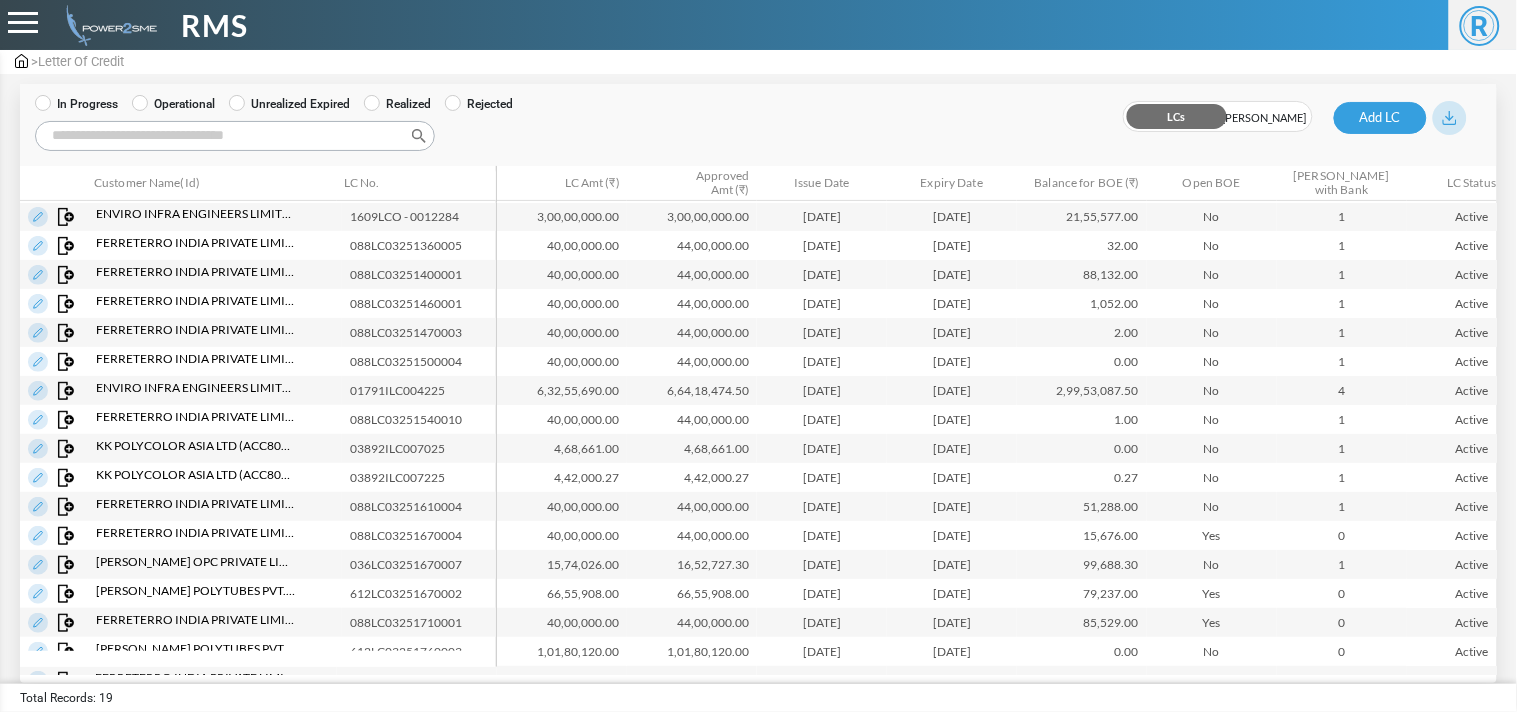 click on "Search:" at bounding box center (235, 136) 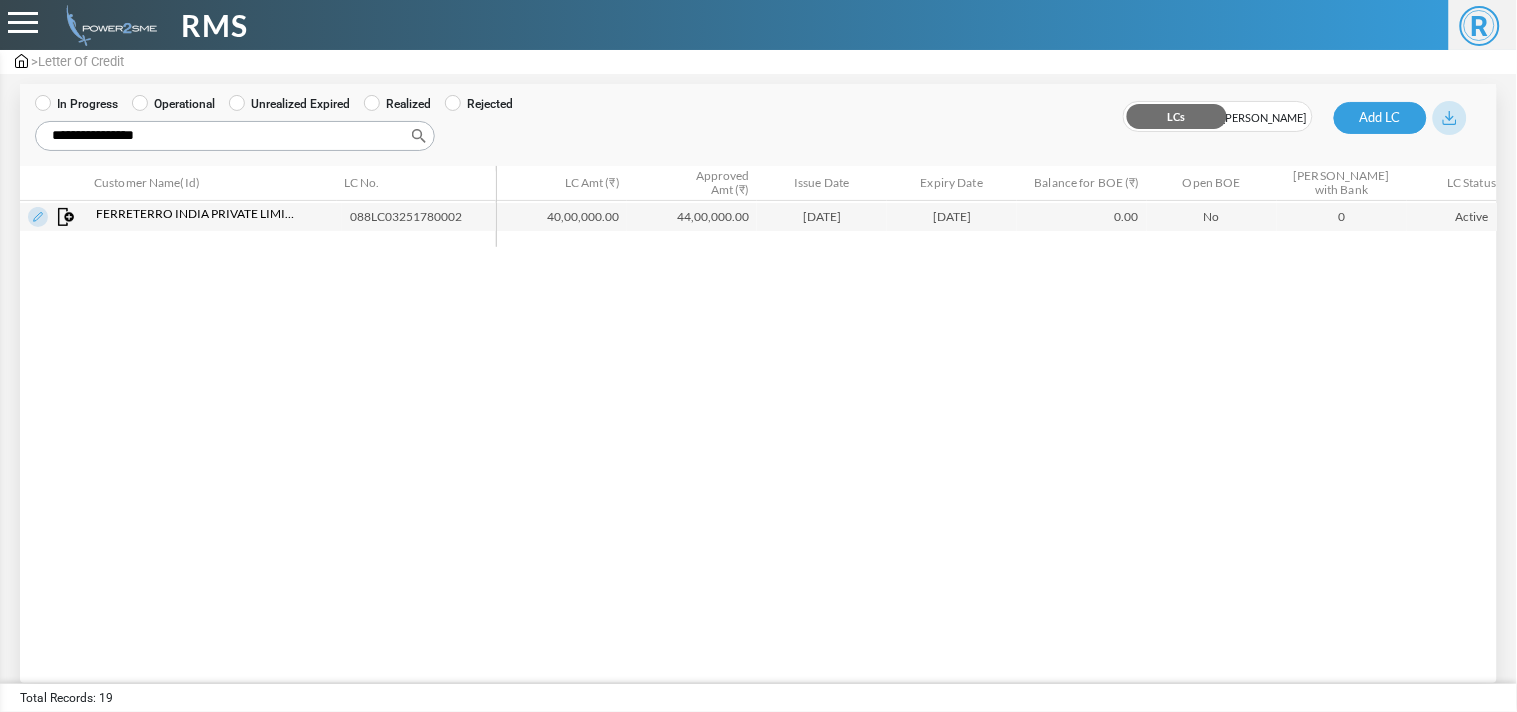 type on "**********" 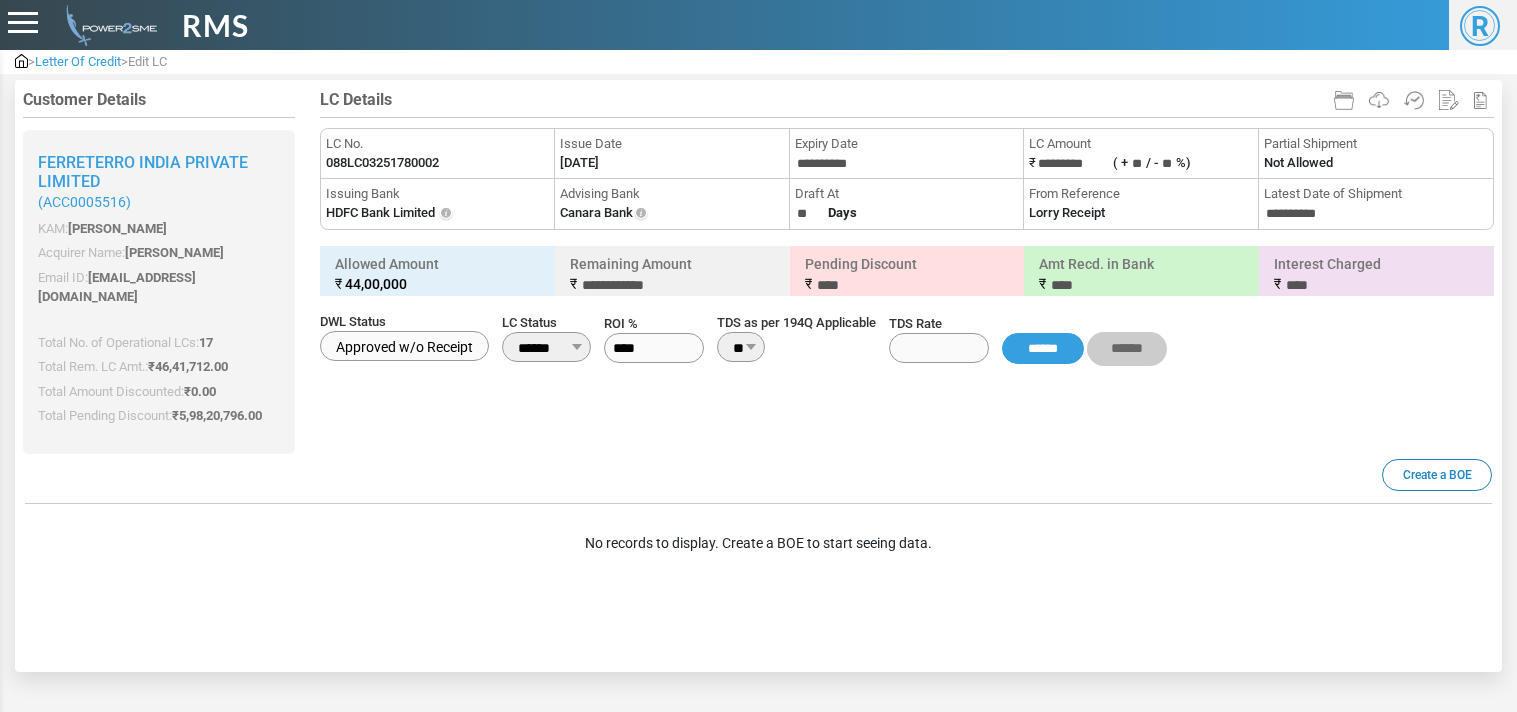 scroll, scrollTop: 0, scrollLeft: 0, axis: both 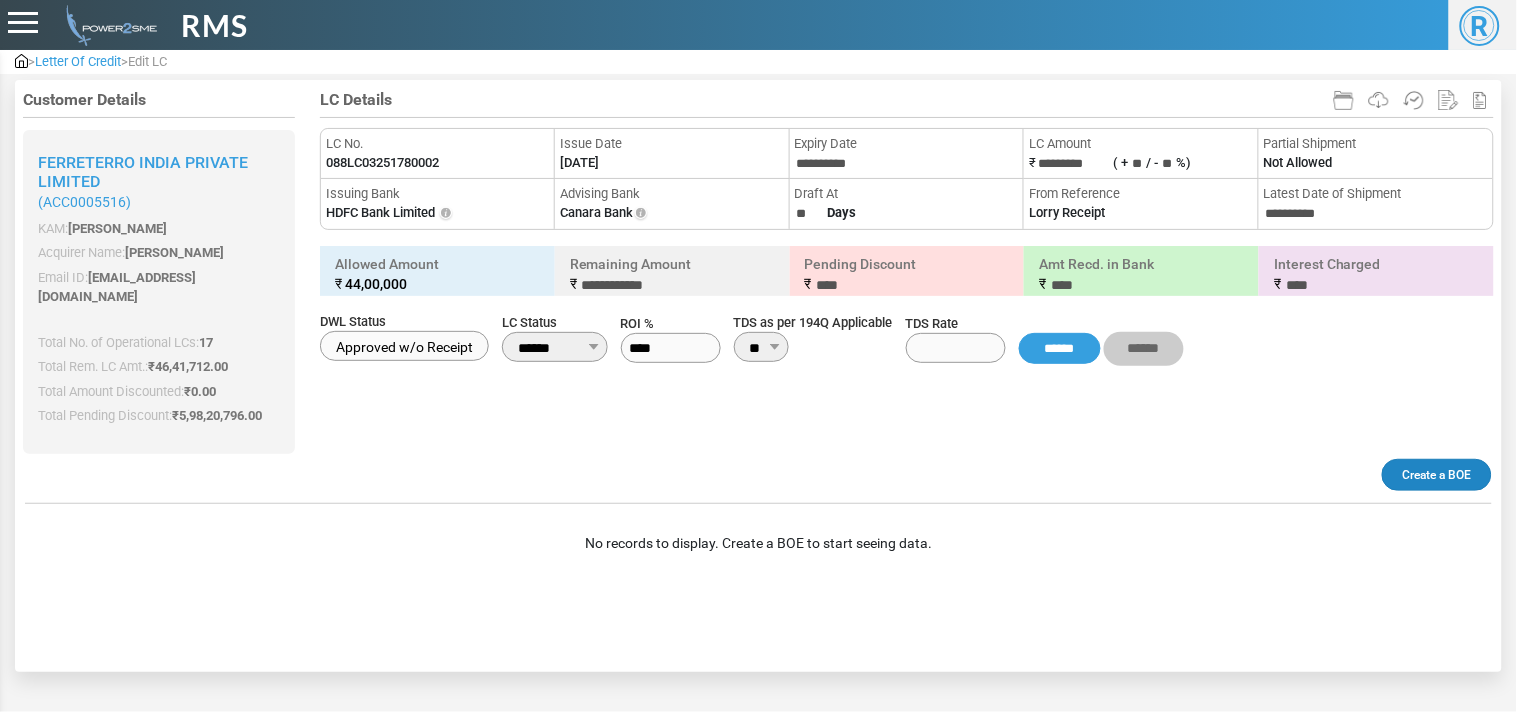 click on "Create a BOE" at bounding box center [1437, 475] 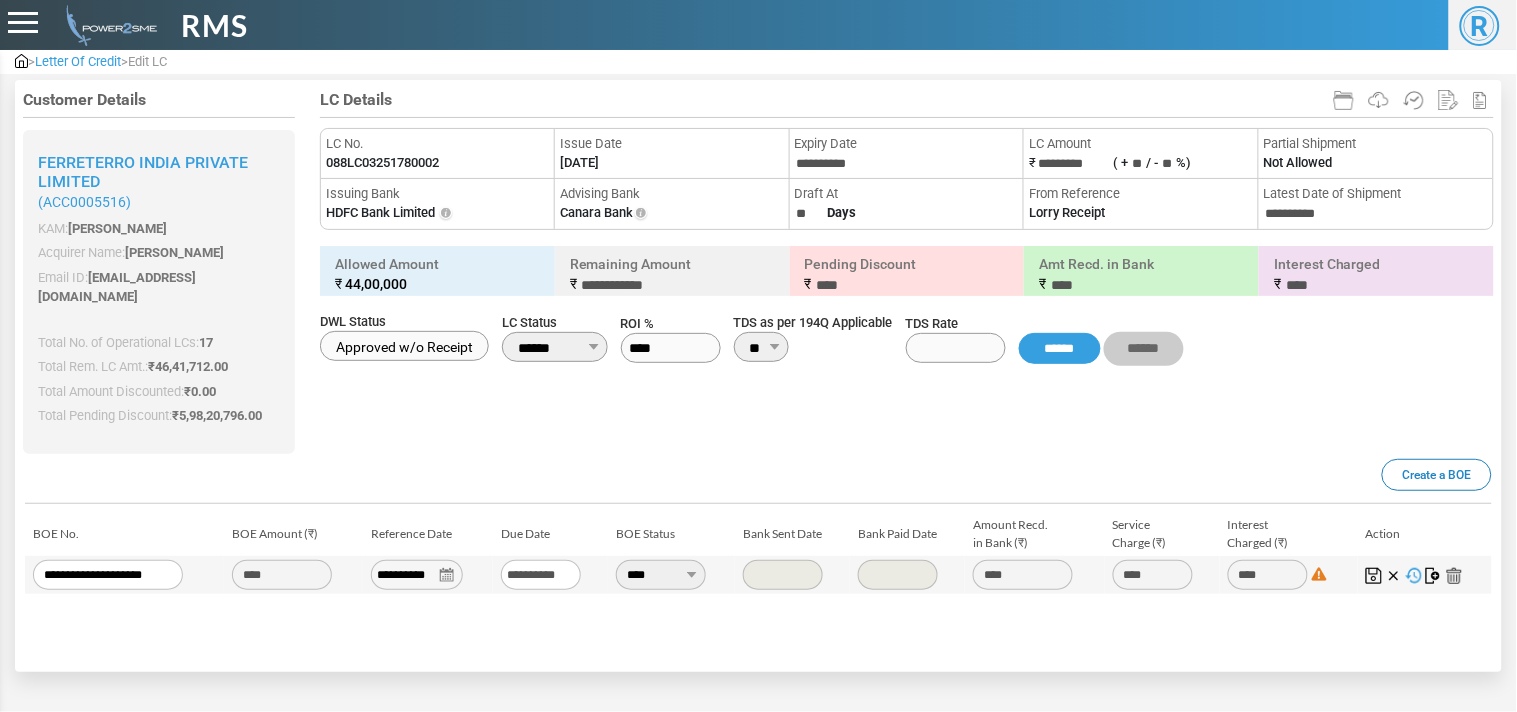 click at bounding box center [1434, 576] 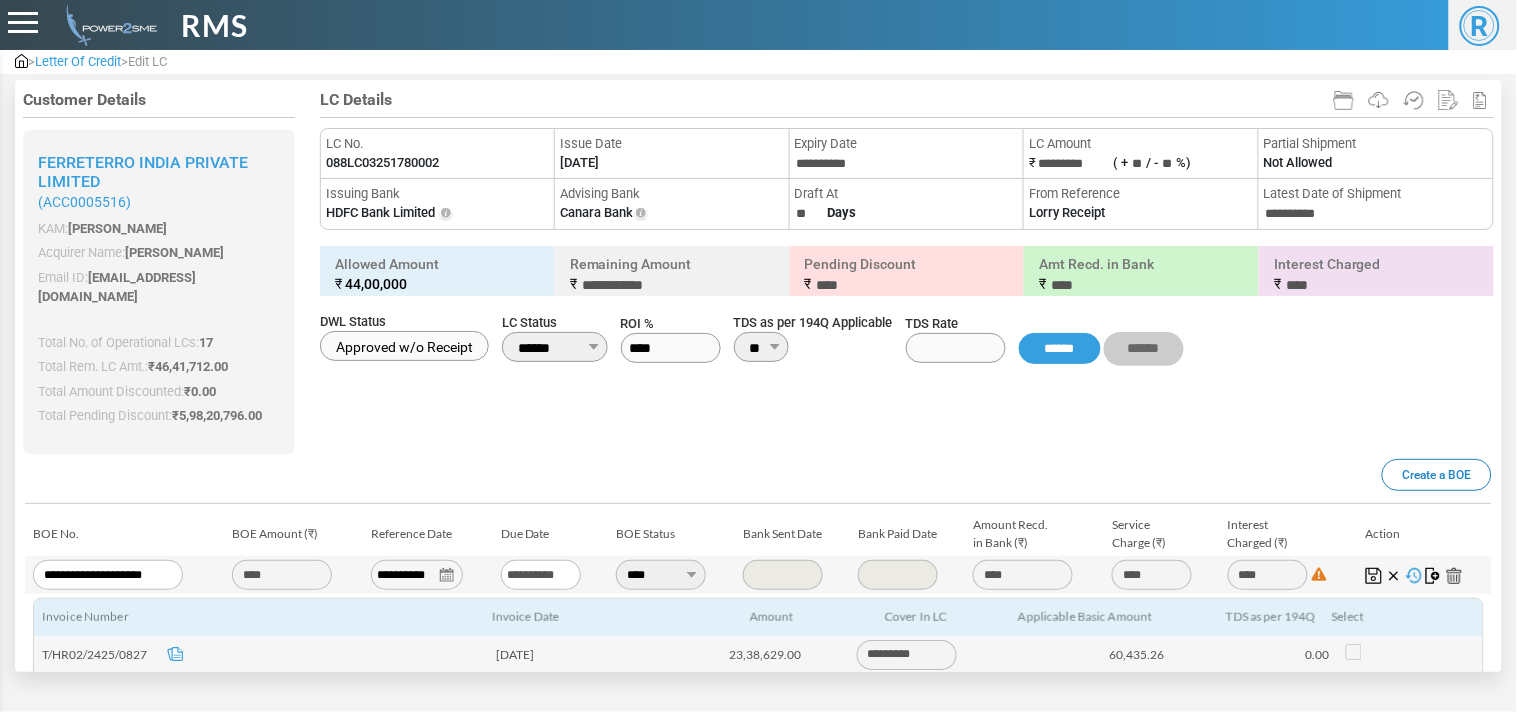 scroll, scrollTop: 264, scrollLeft: 0, axis: vertical 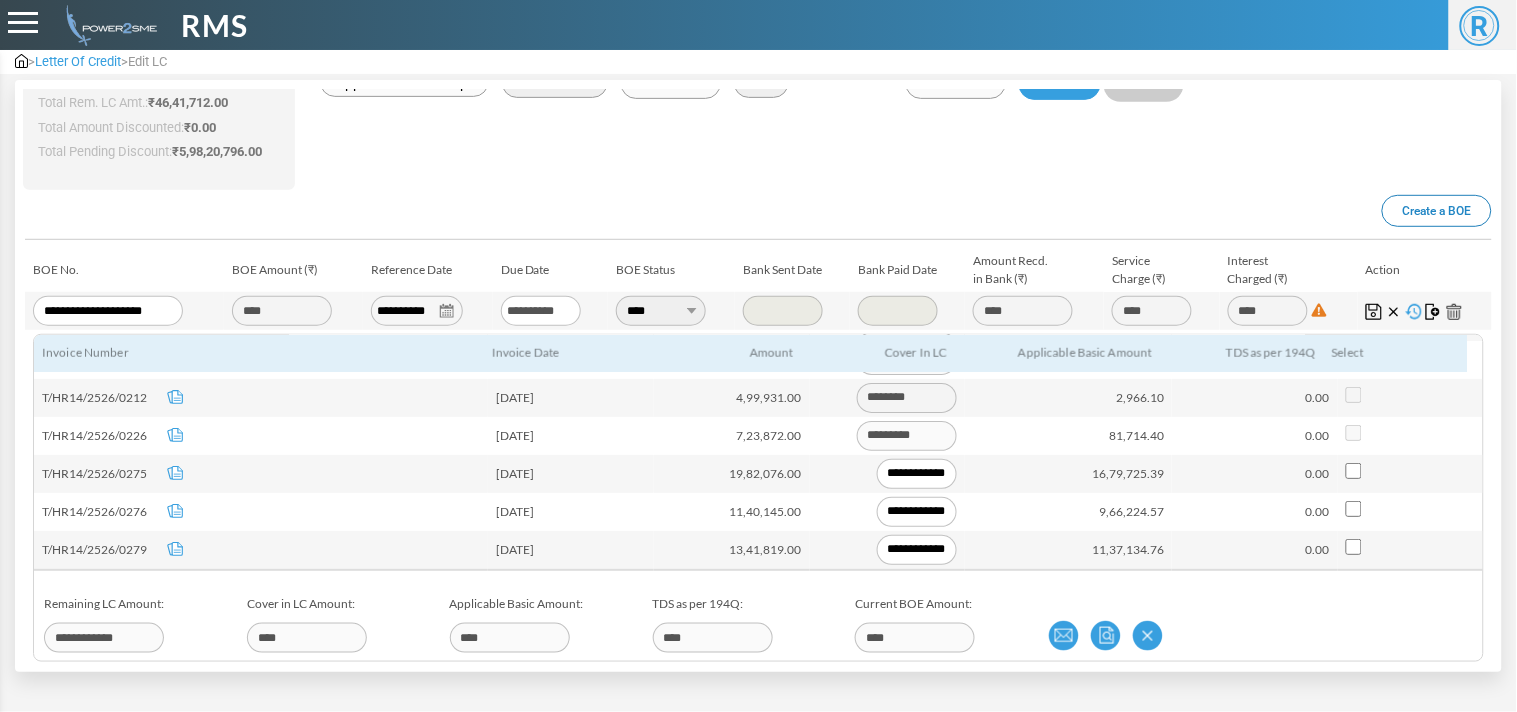 type on "**********" 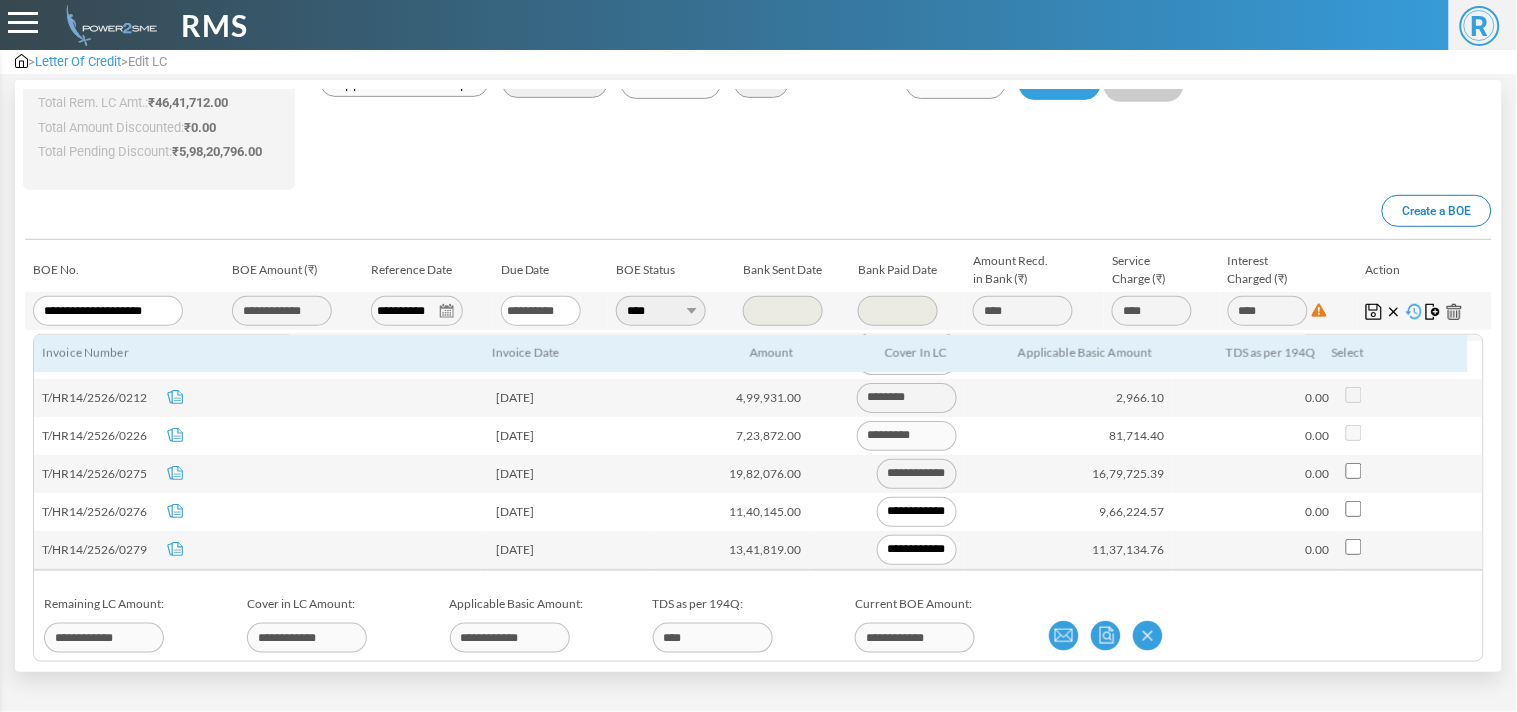 click at bounding box center [1410, 512] 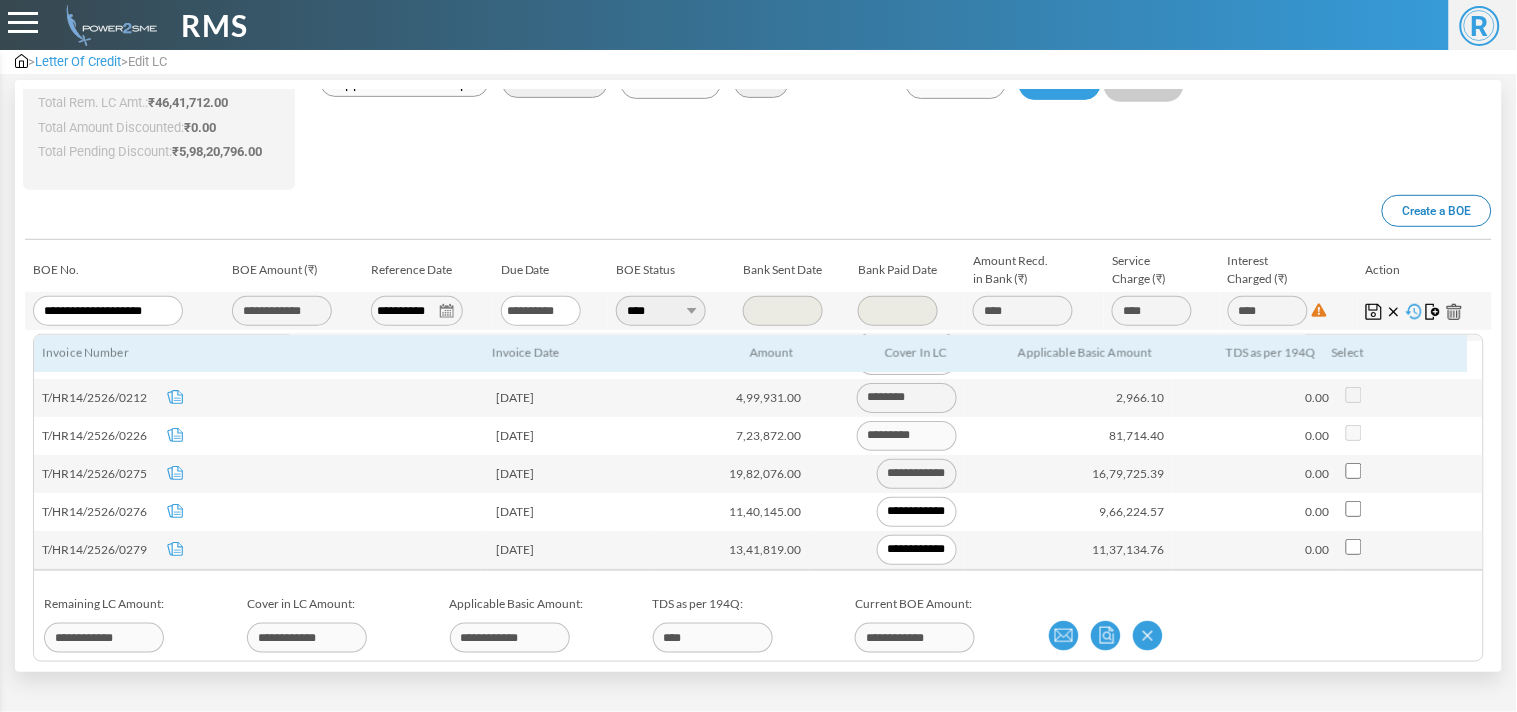type on "**********" 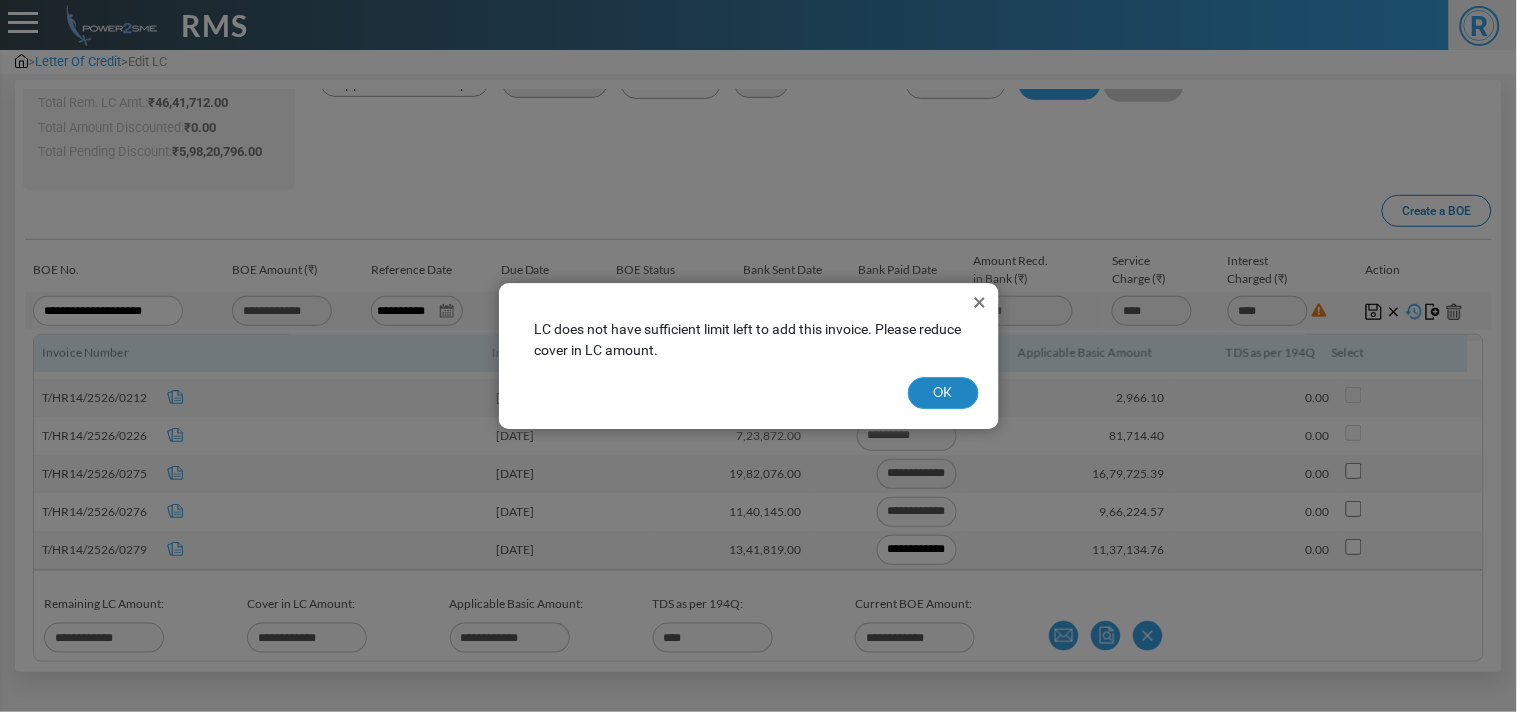click on "OK" at bounding box center (943, 393) 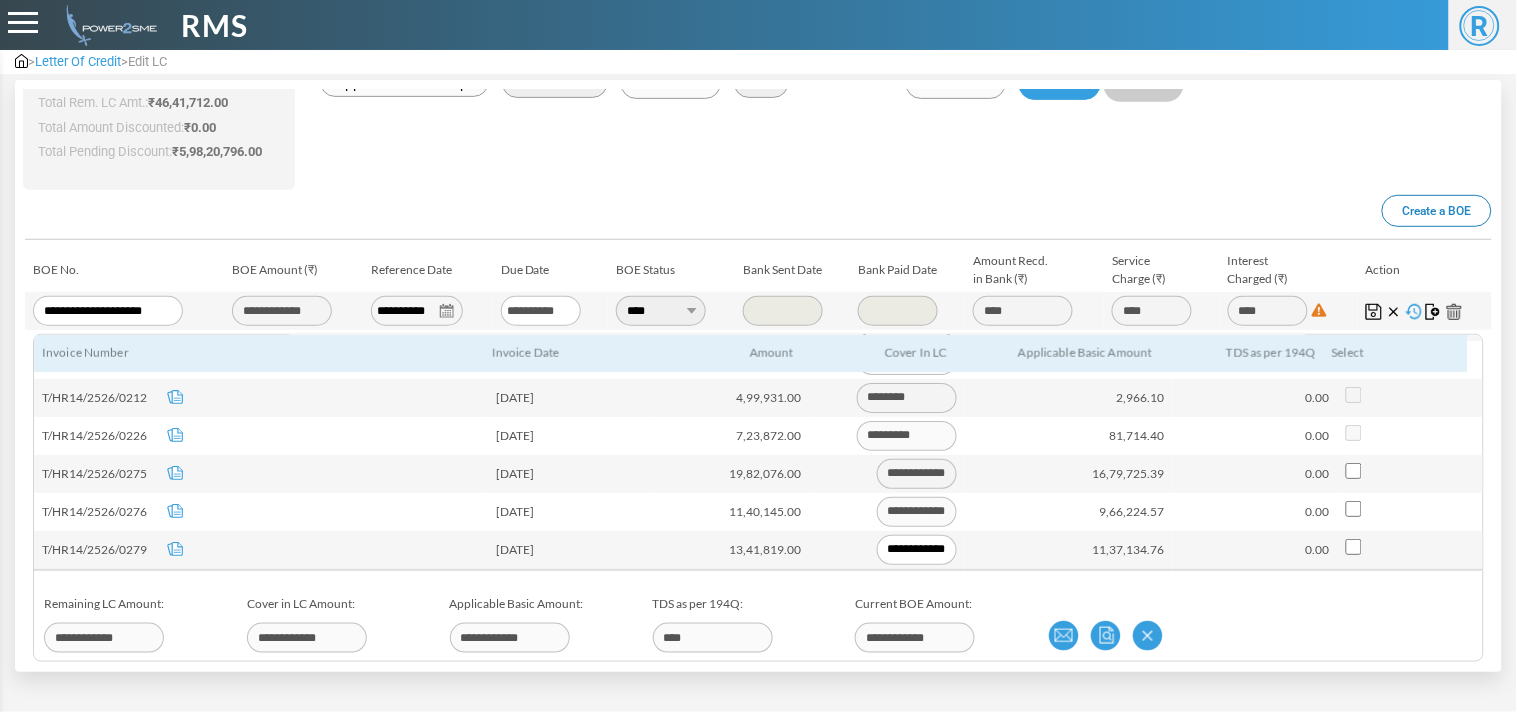 click on "**********" at bounding box center [917, 550] 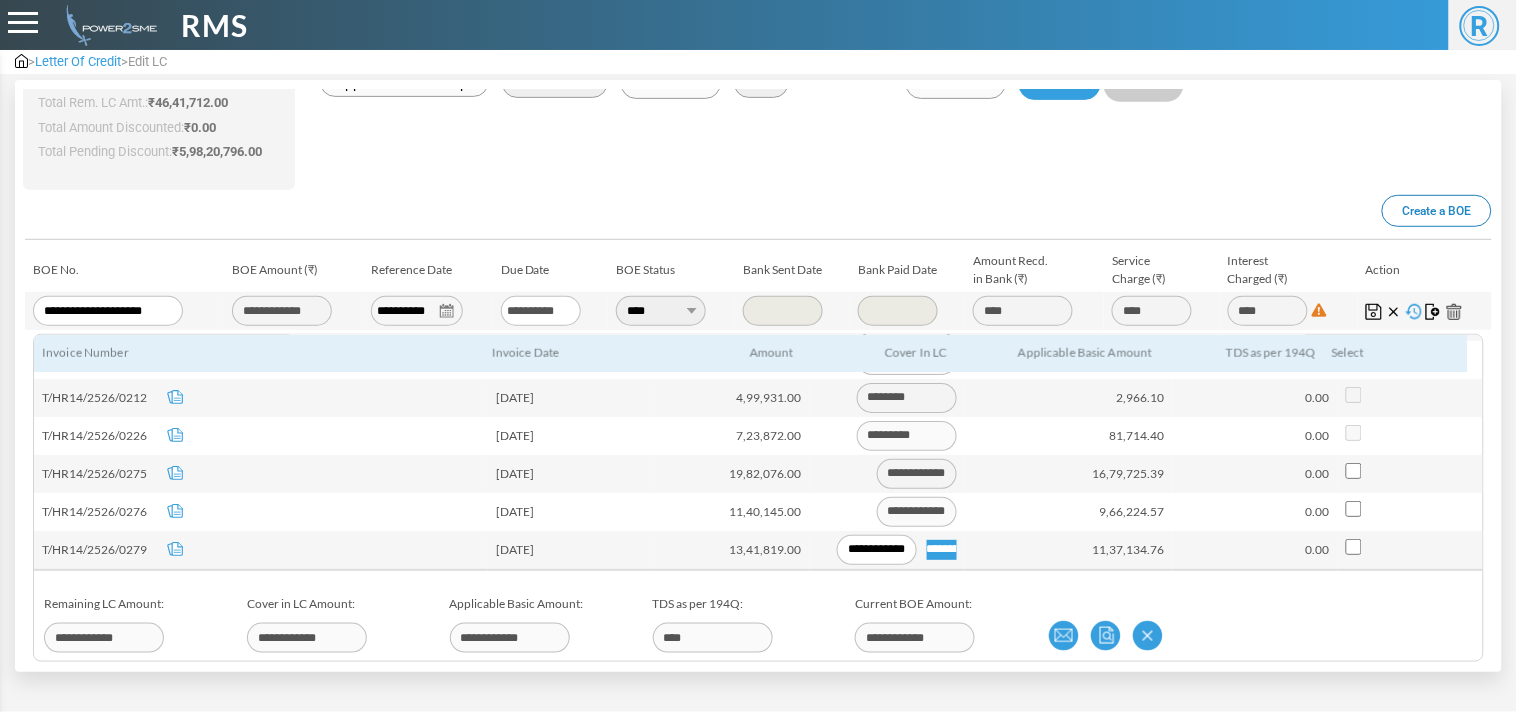 paste 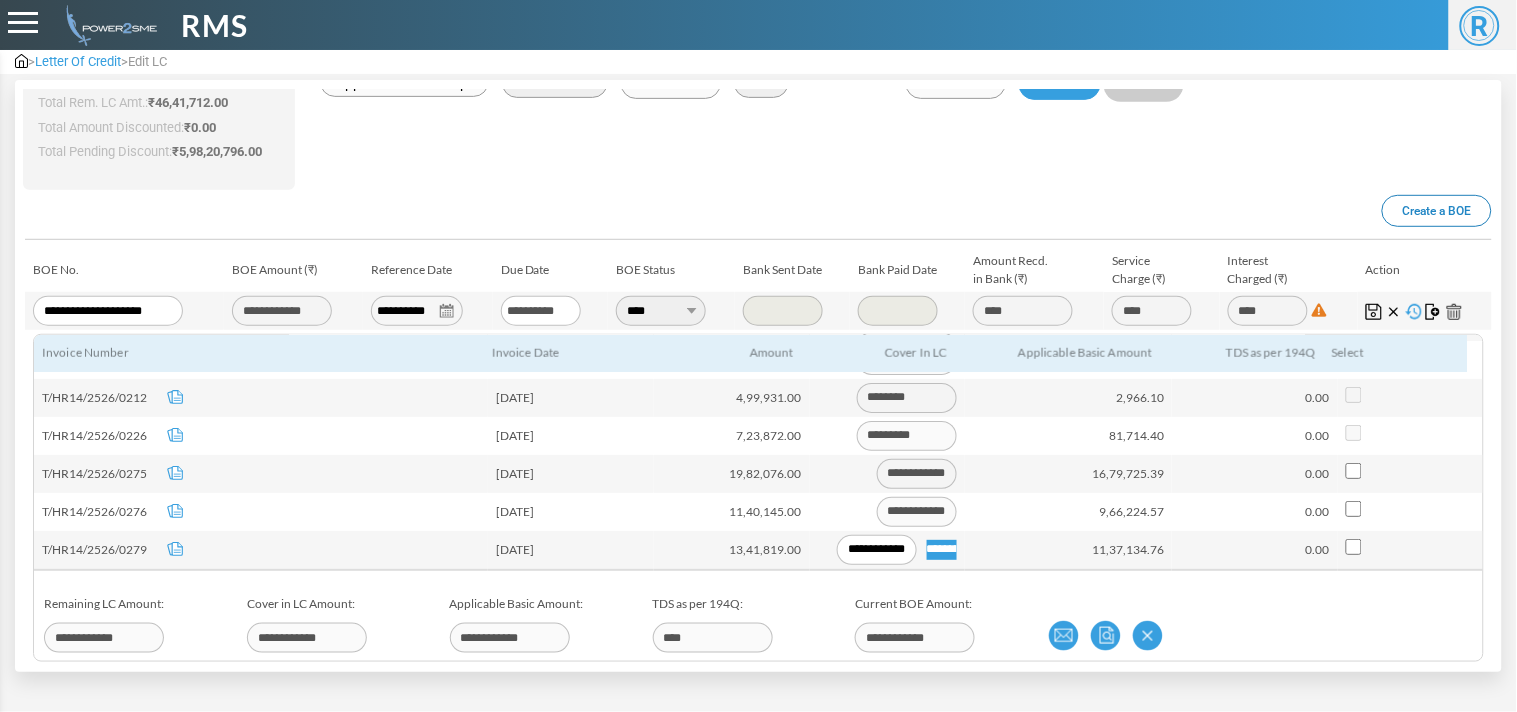type on "*******" 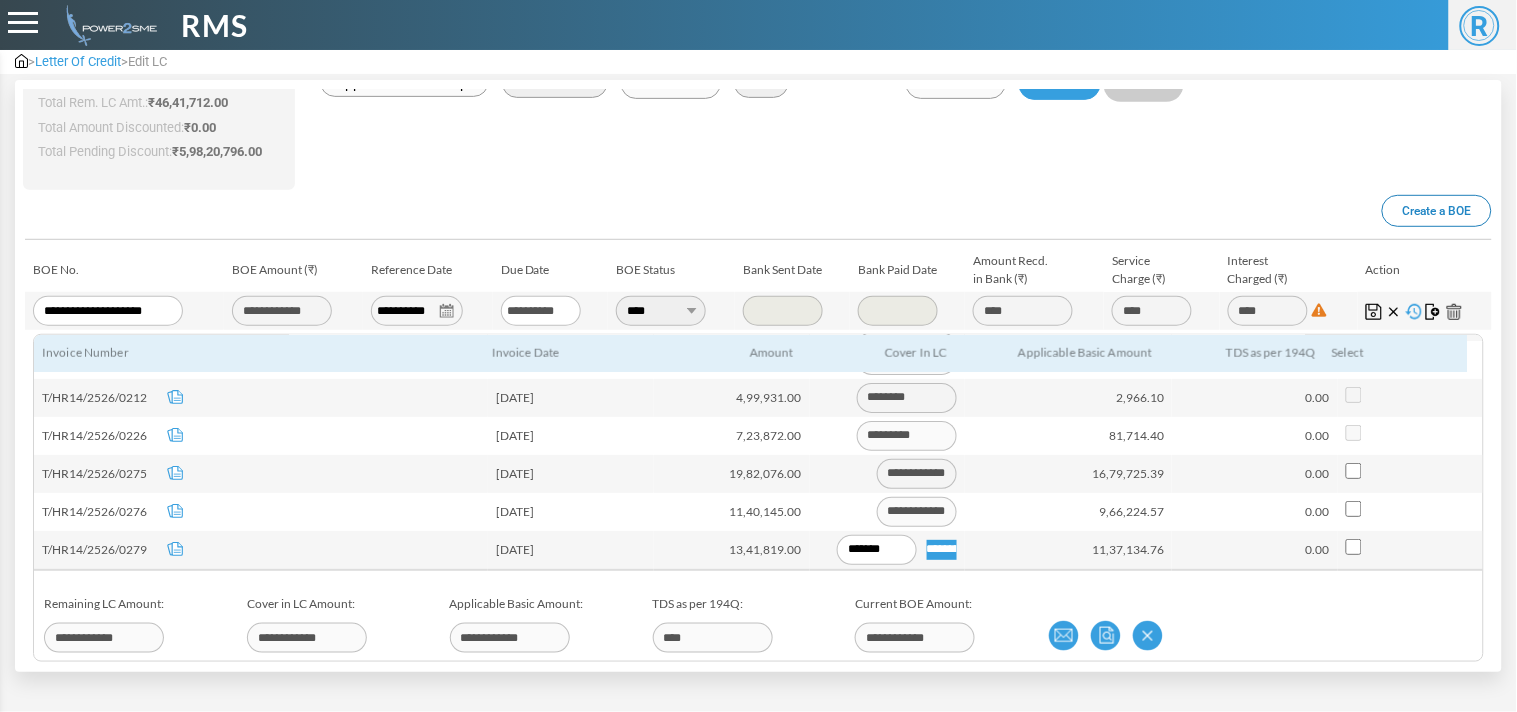 type on "******" 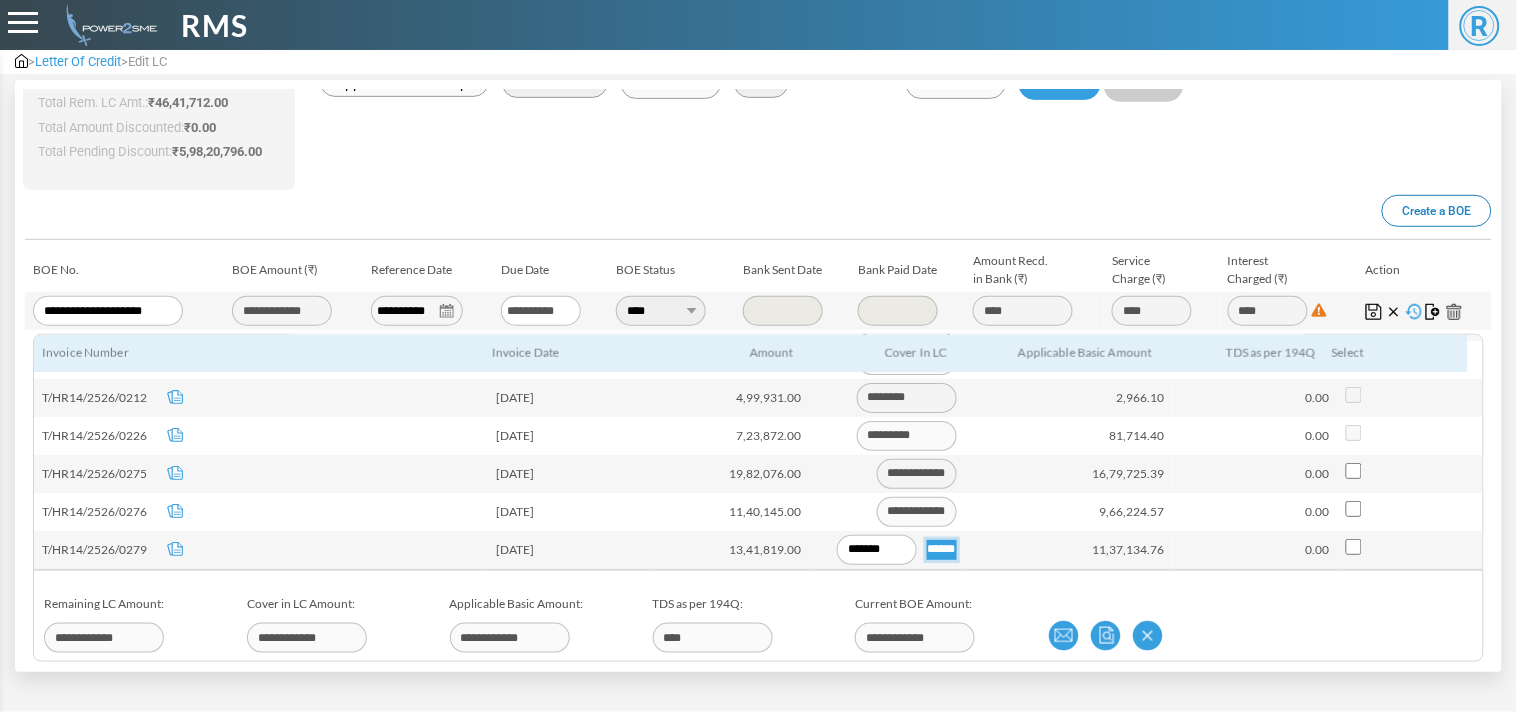 type on "**********" 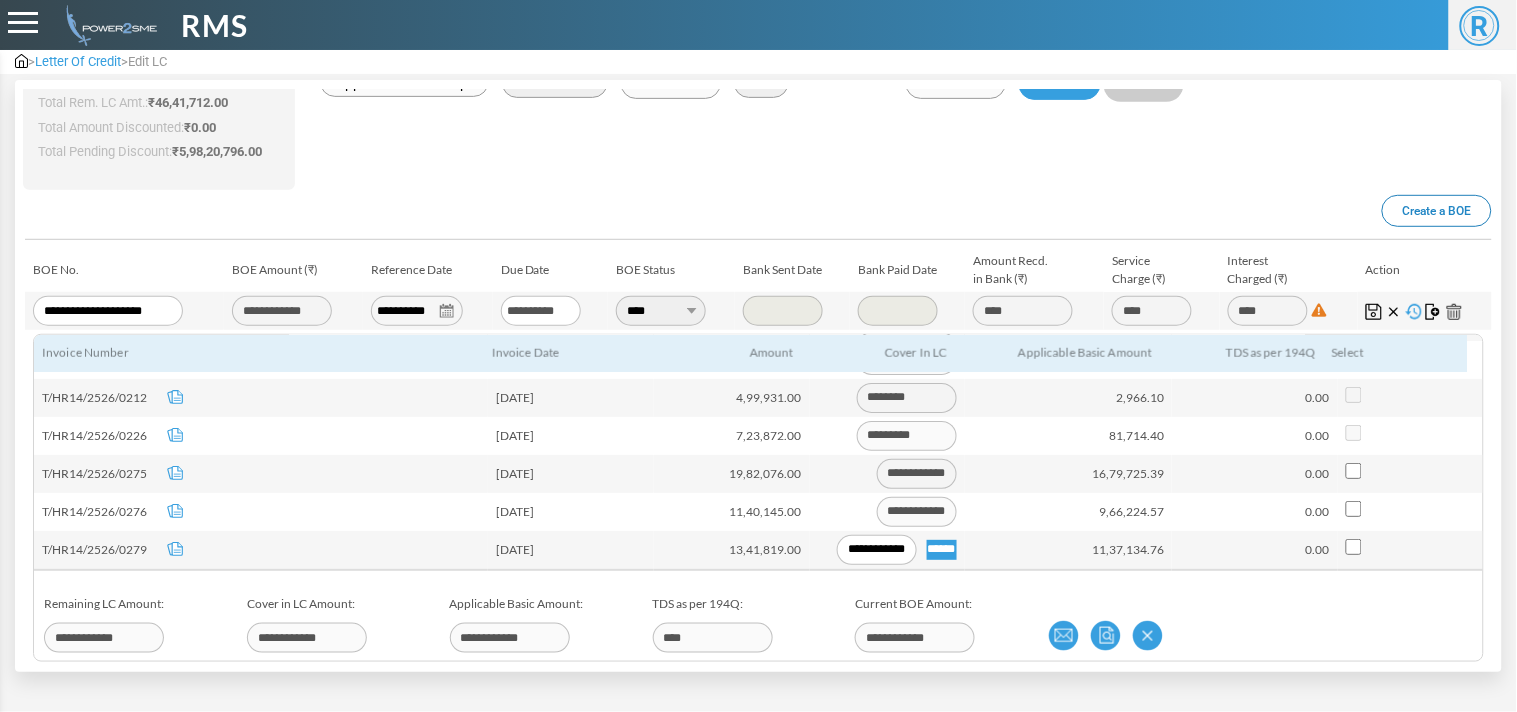 type on "******" 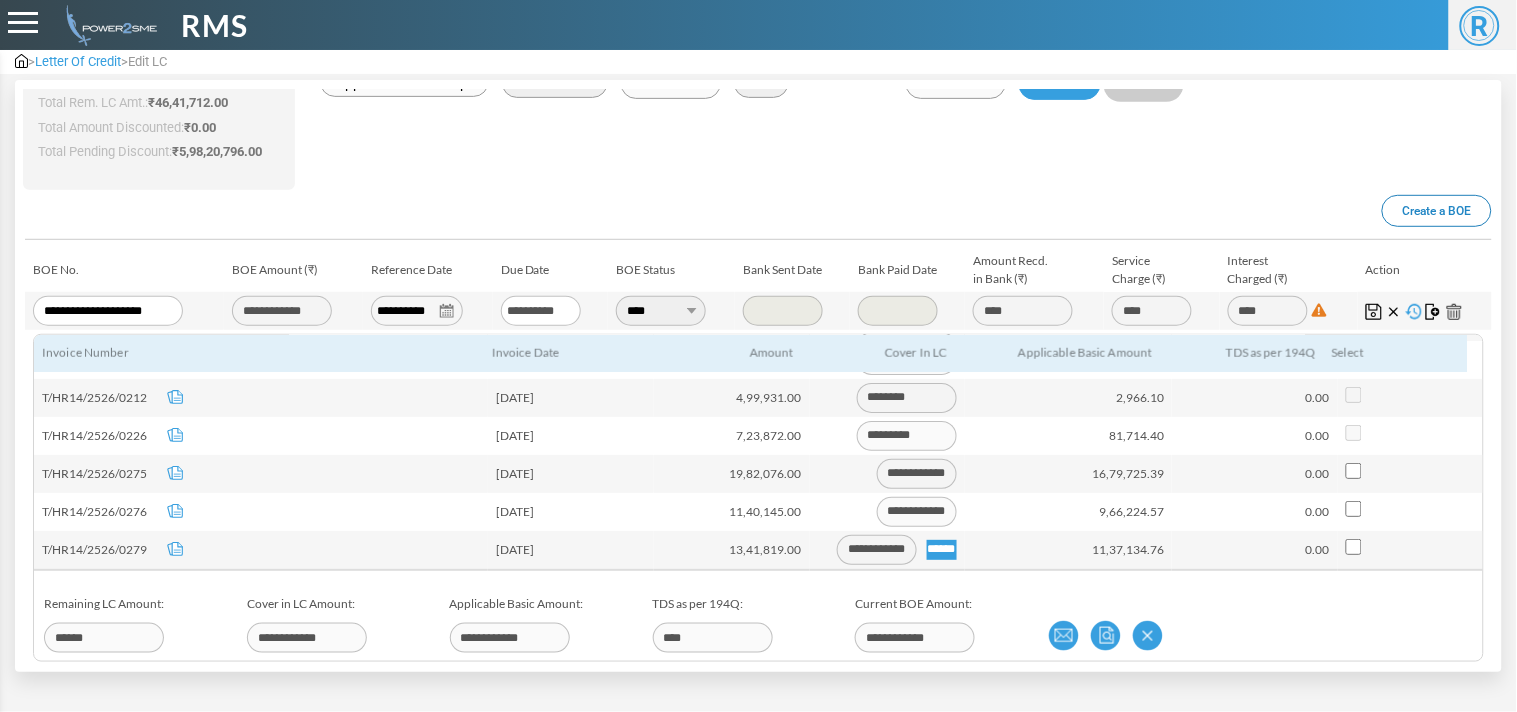 click at bounding box center [1410, 474] 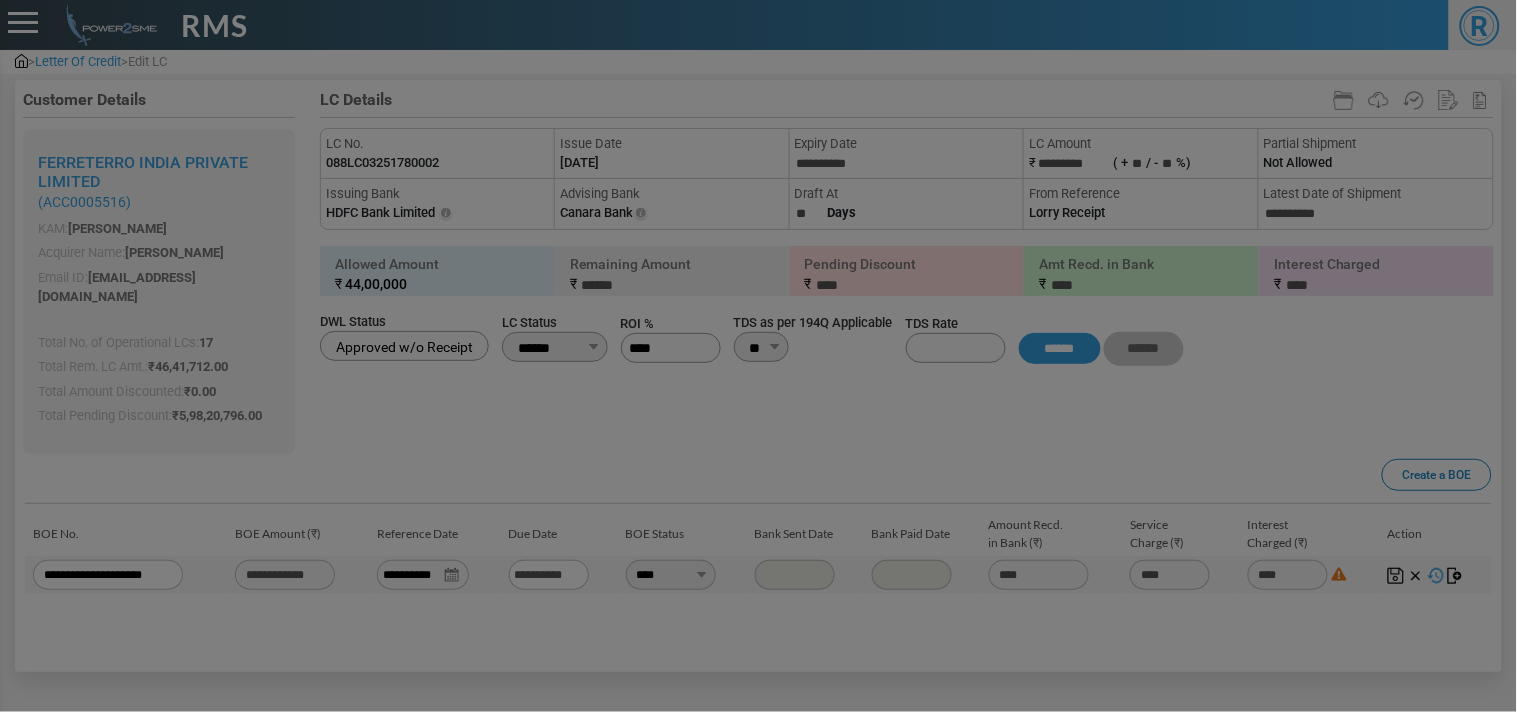 scroll, scrollTop: 0, scrollLeft: 0, axis: both 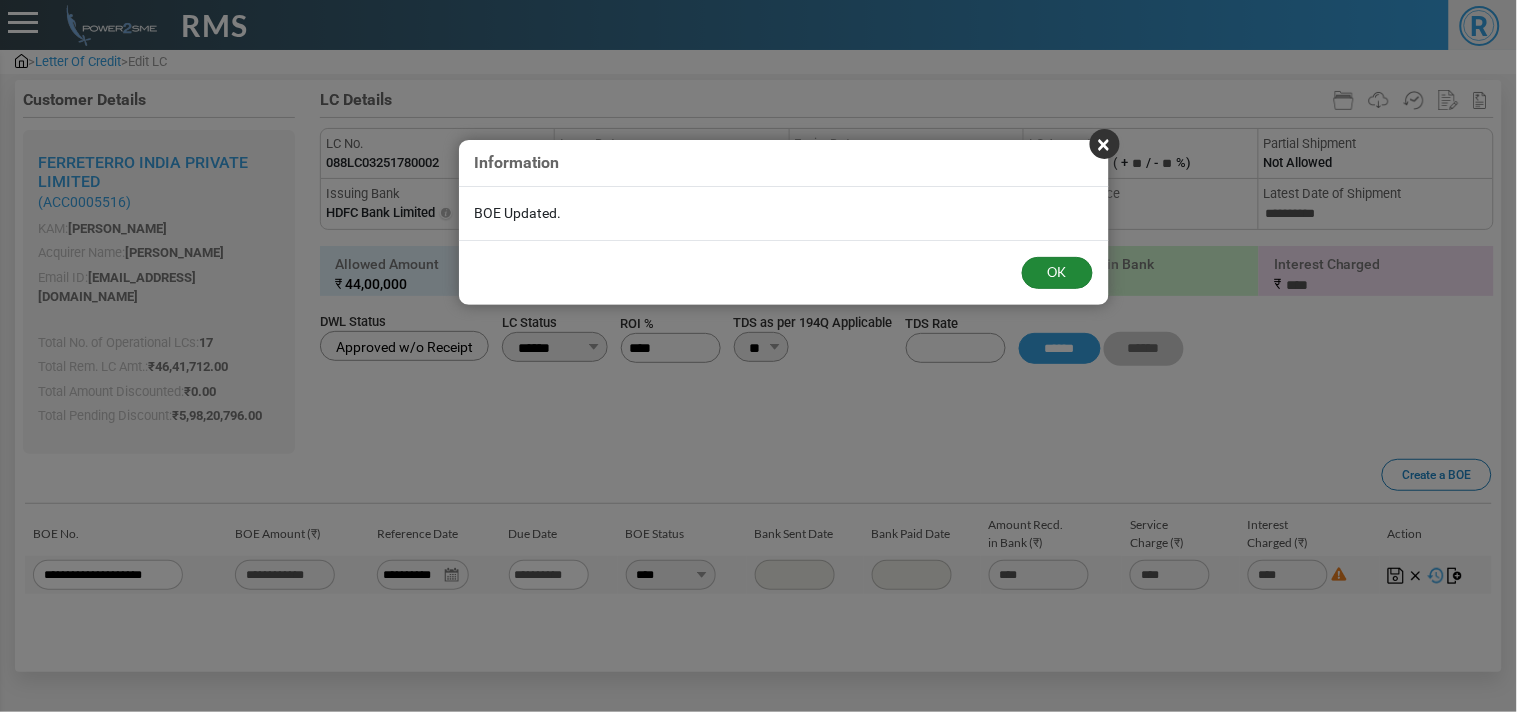 type 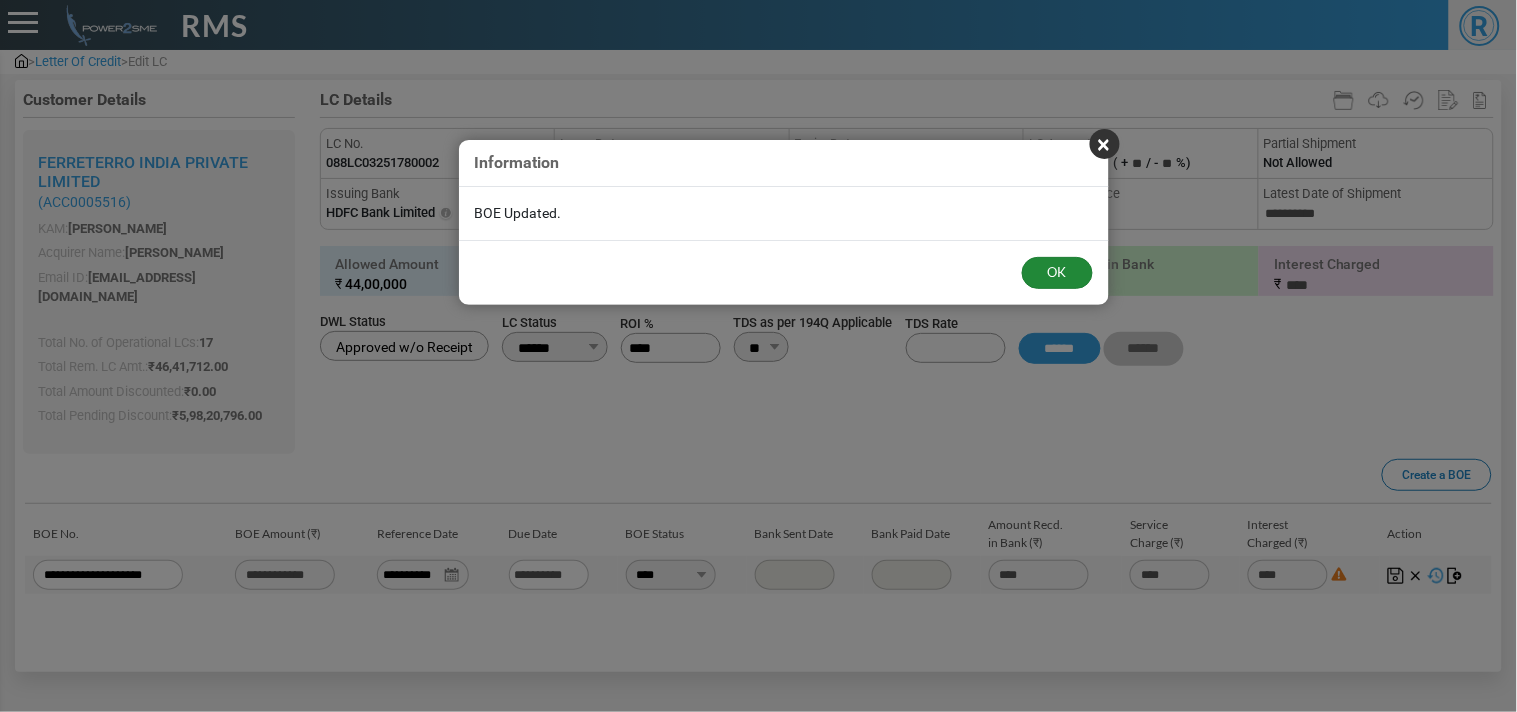 click on "OK" at bounding box center [1057, 273] 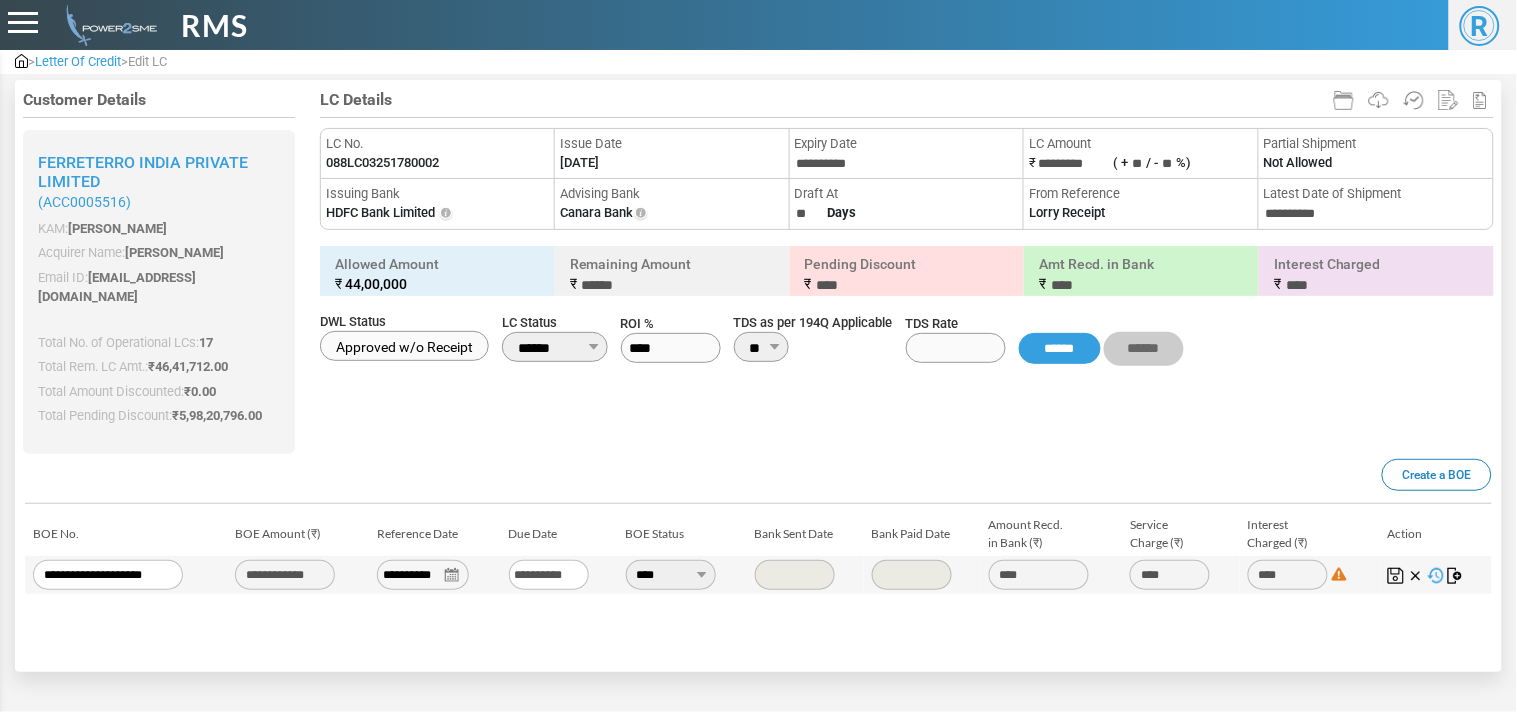 click on "088LC03251780002" at bounding box center (382, 163) 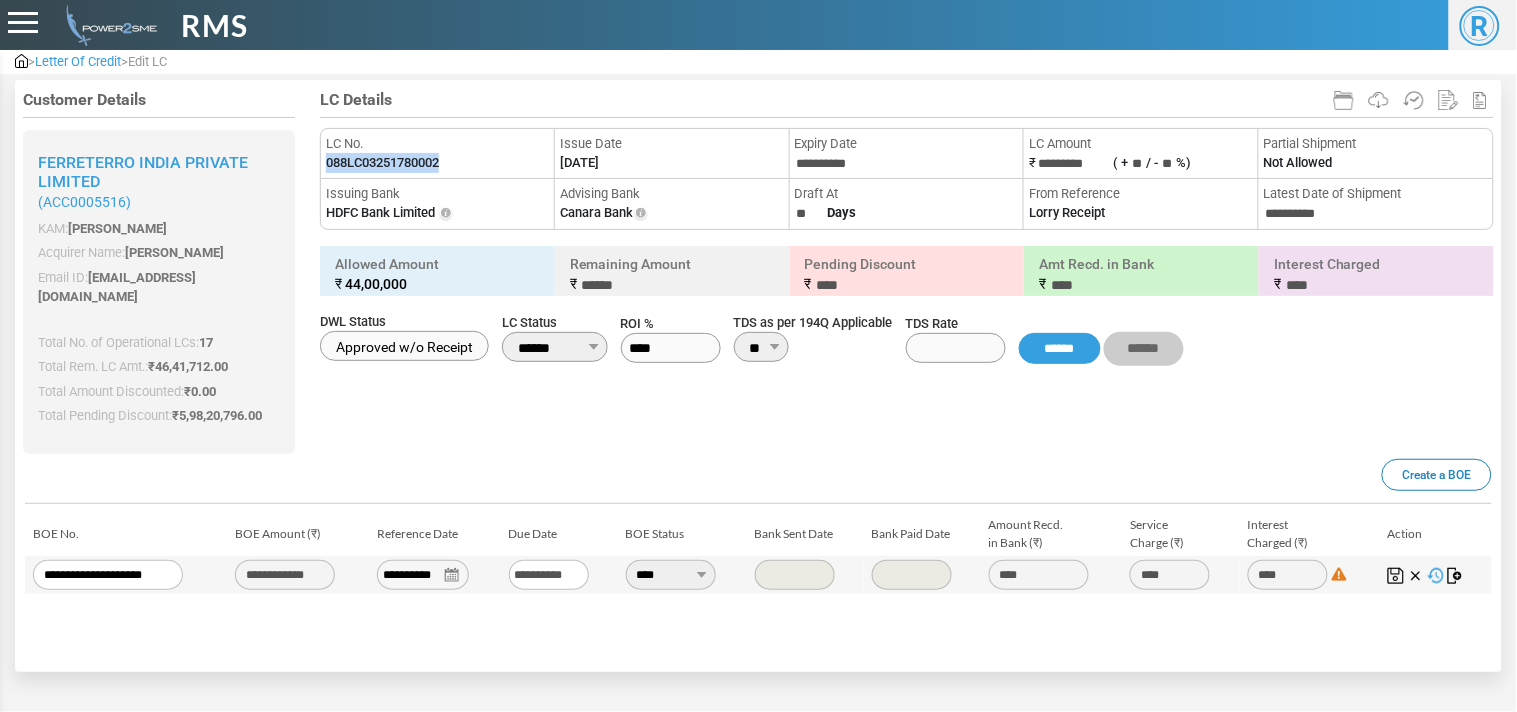 click on "088LC03251780002" at bounding box center (382, 163) 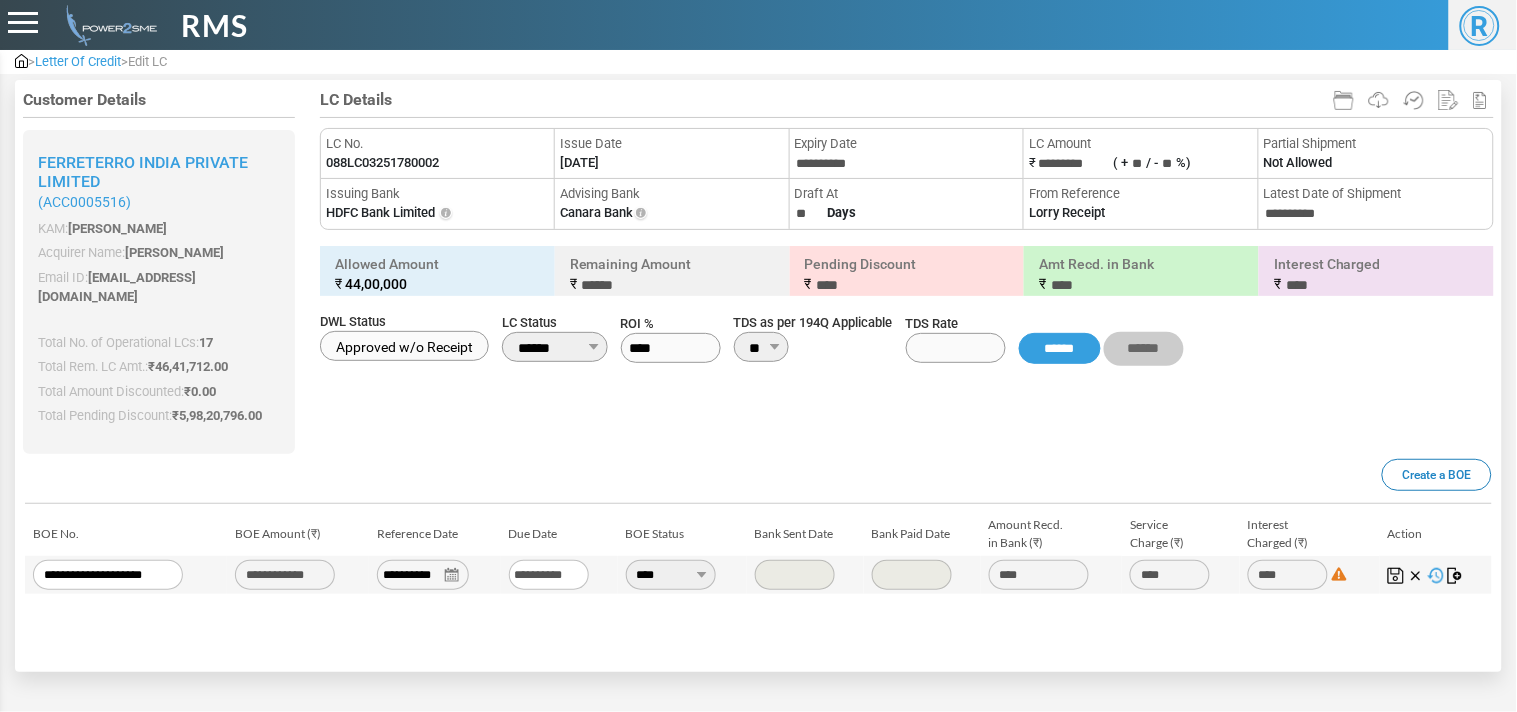 click on "**********" at bounding box center (423, 575) 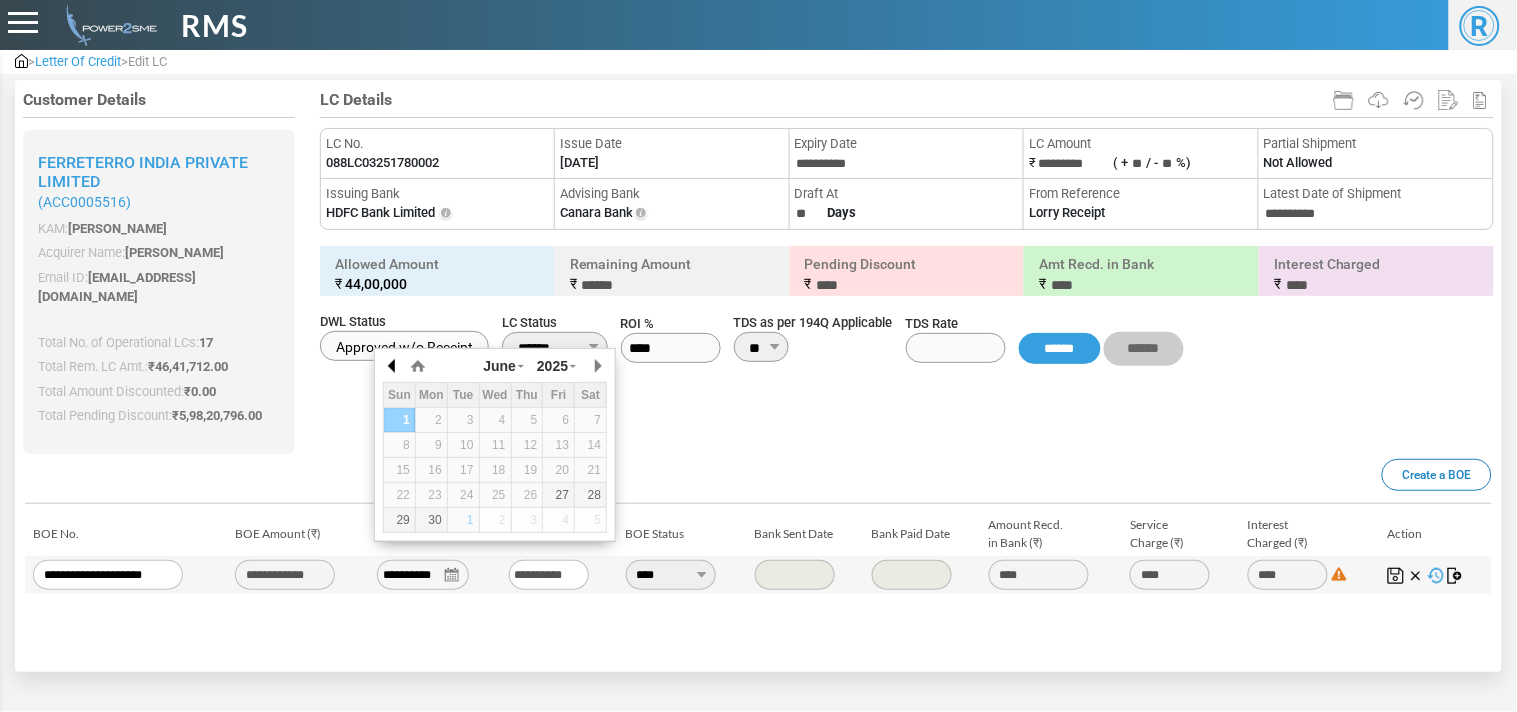 click at bounding box center [393, 366] 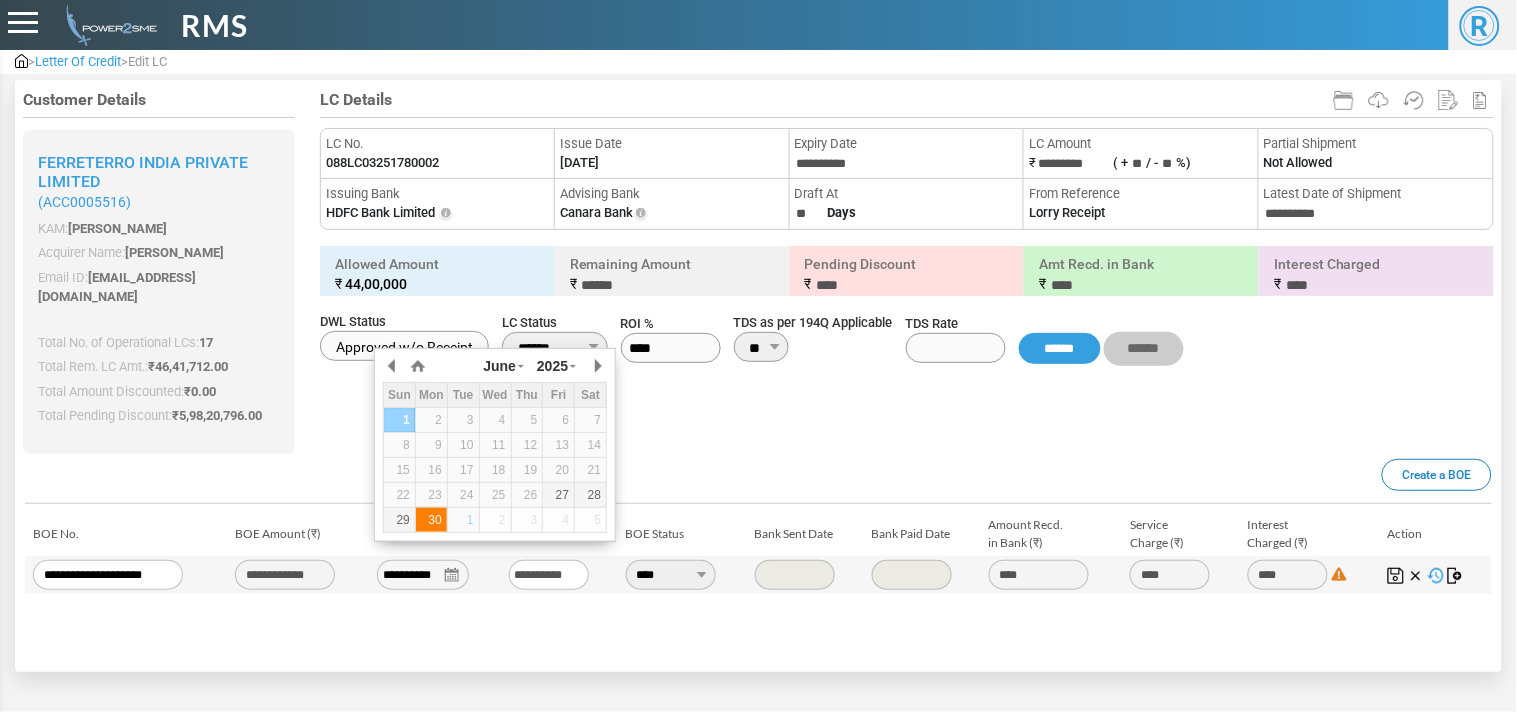 click on "30" at bounding box center (432, 519) 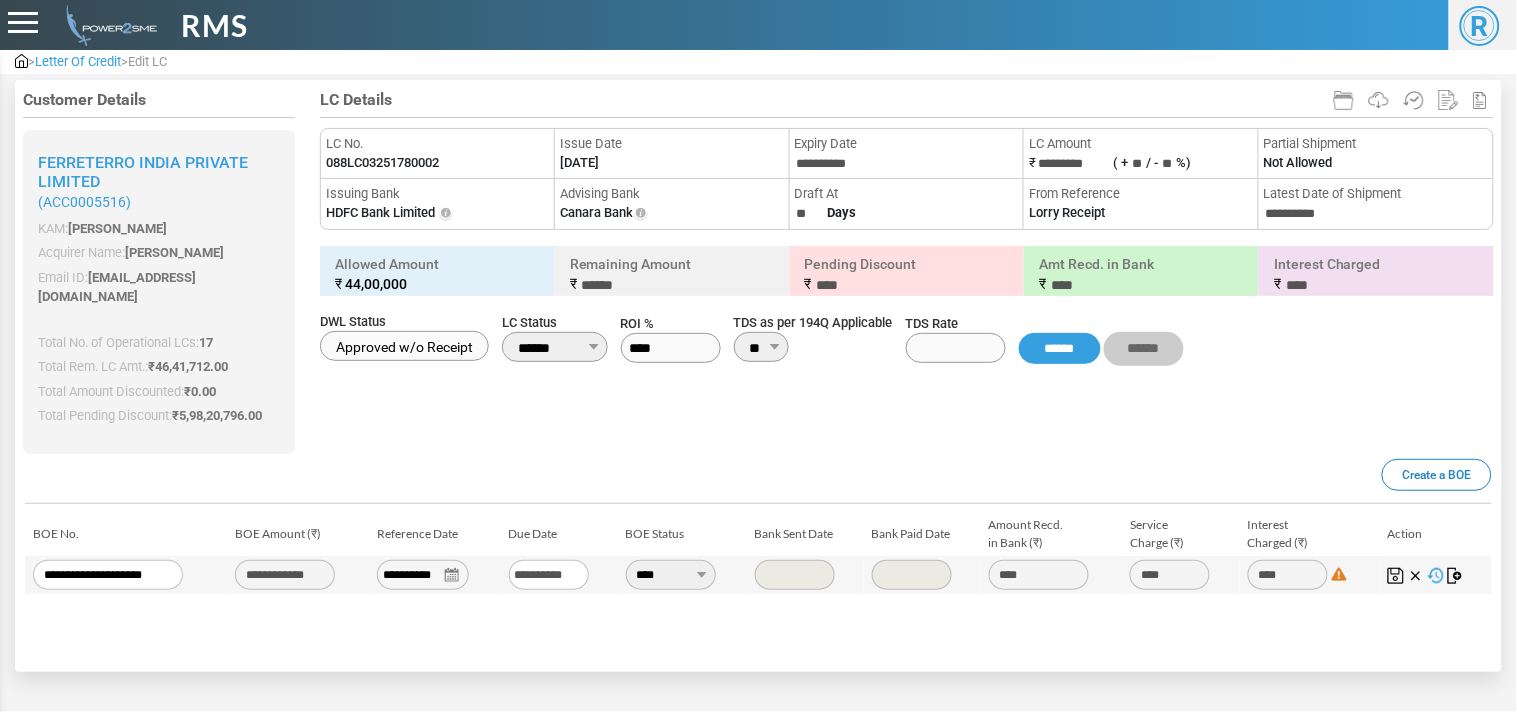click on "Customer Details
Ferreterro India Private Limited (ACC0005516)
KAM:   Ashish Gupta
Acquirer Name:
Mohnish Sachdeva
Email ID:
mohnishs@power2sme.com
4641712.00000
0.0
59820796.00
Total No. of Operational LCs:  17
Total Rem. LC Amt.:   ₹  46,41,712.00
Total Amount Discounted:   ₹  0.00
Total Pending Discount:   ₹  5,98,20,796.00" at bounding box center [758, 376] 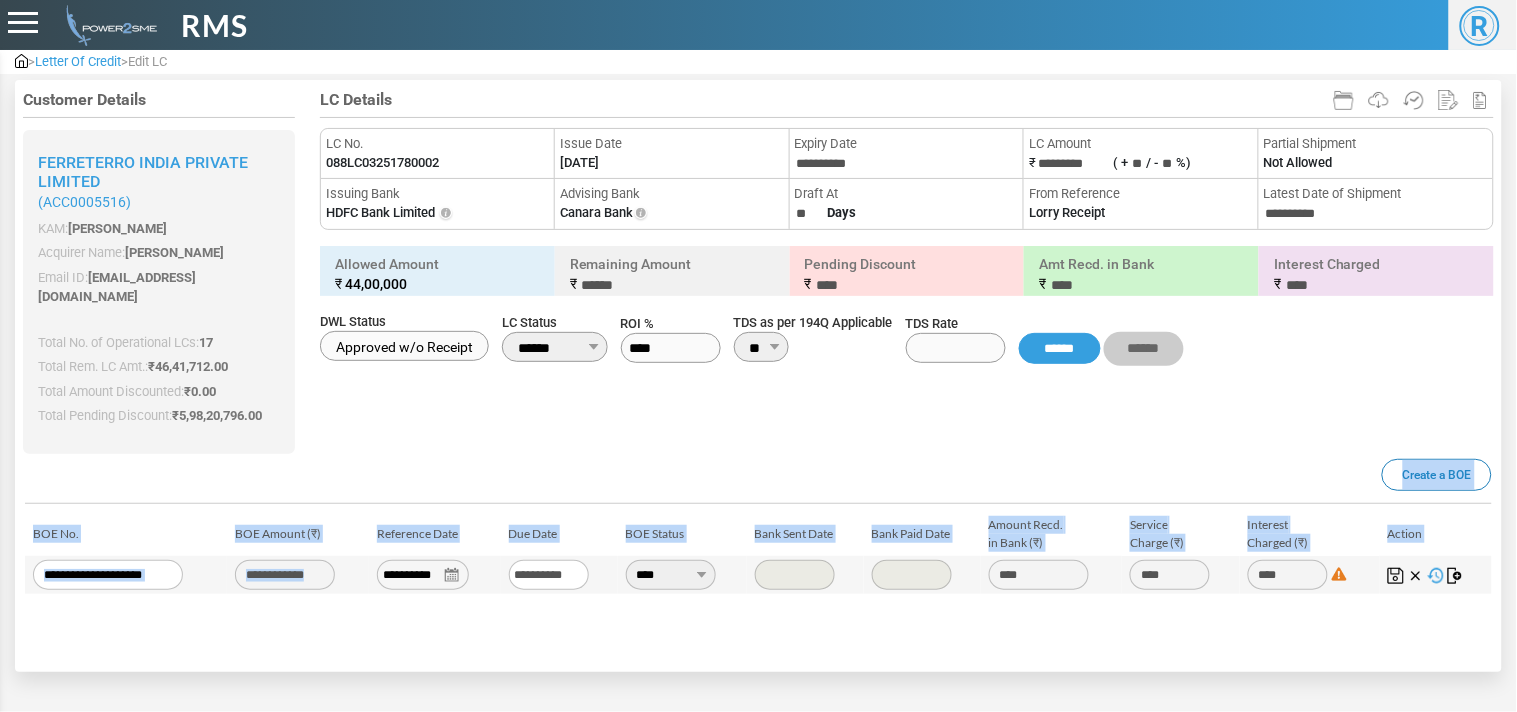 drag, startPoint x: 606, startPoint y: 424, endPoint x: 404, endPoint y: 554, distance: 240.21657 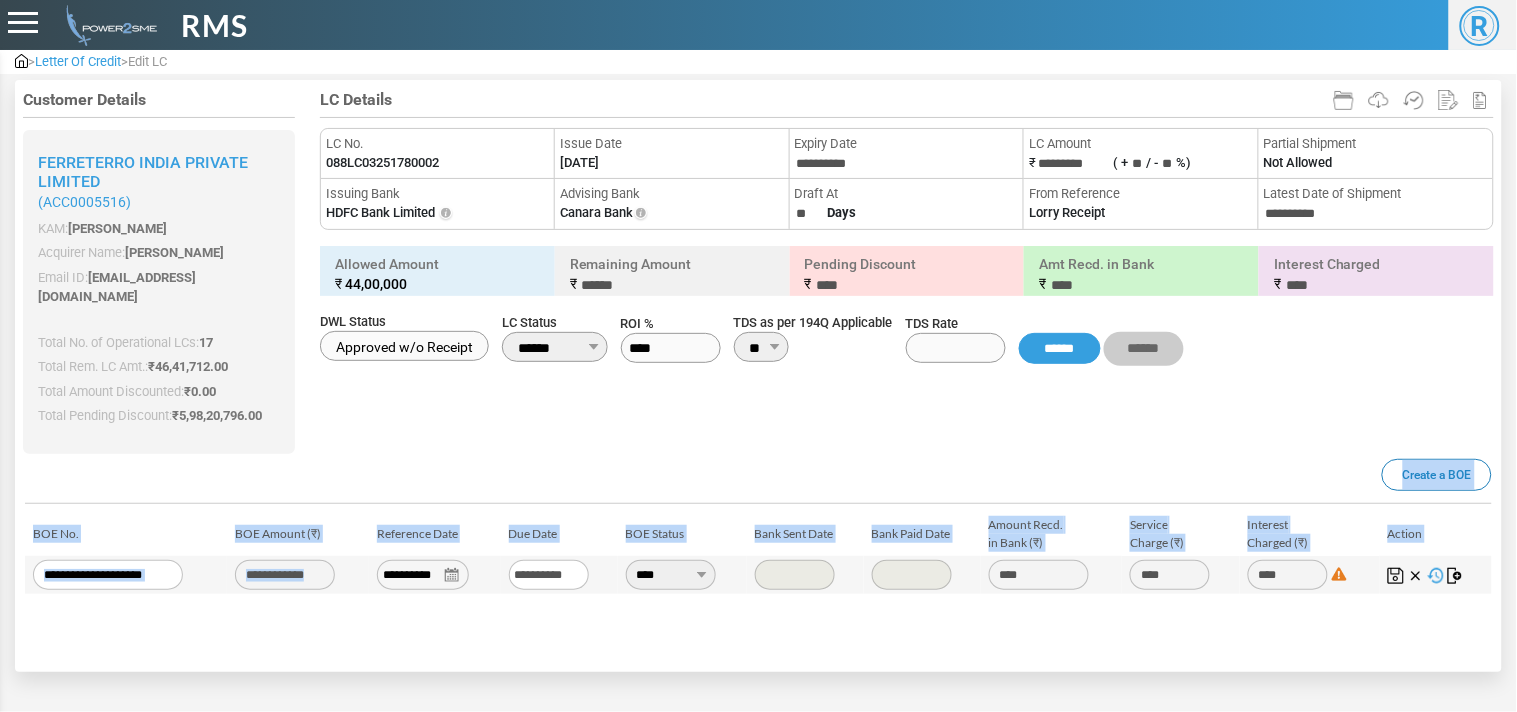click on "Customer Details
Ferreterro India Private Limited (ACC0005516)
KAM:   Ashish Gupta
Acquirer Name:
Mohnish Sachdeva
Email ID:
mohnishs@power2sme.com
4641712.00000
0.0
59820796.00
Total No. of Operational LCs:  17
Total Rem. LC Amt.:   ₹  46,41,712.00
Total Amount Discounted:   ₹  0.00
Total Pending Discount:   ₹  5,98,20,796.00" at bounding box center (758, 355) 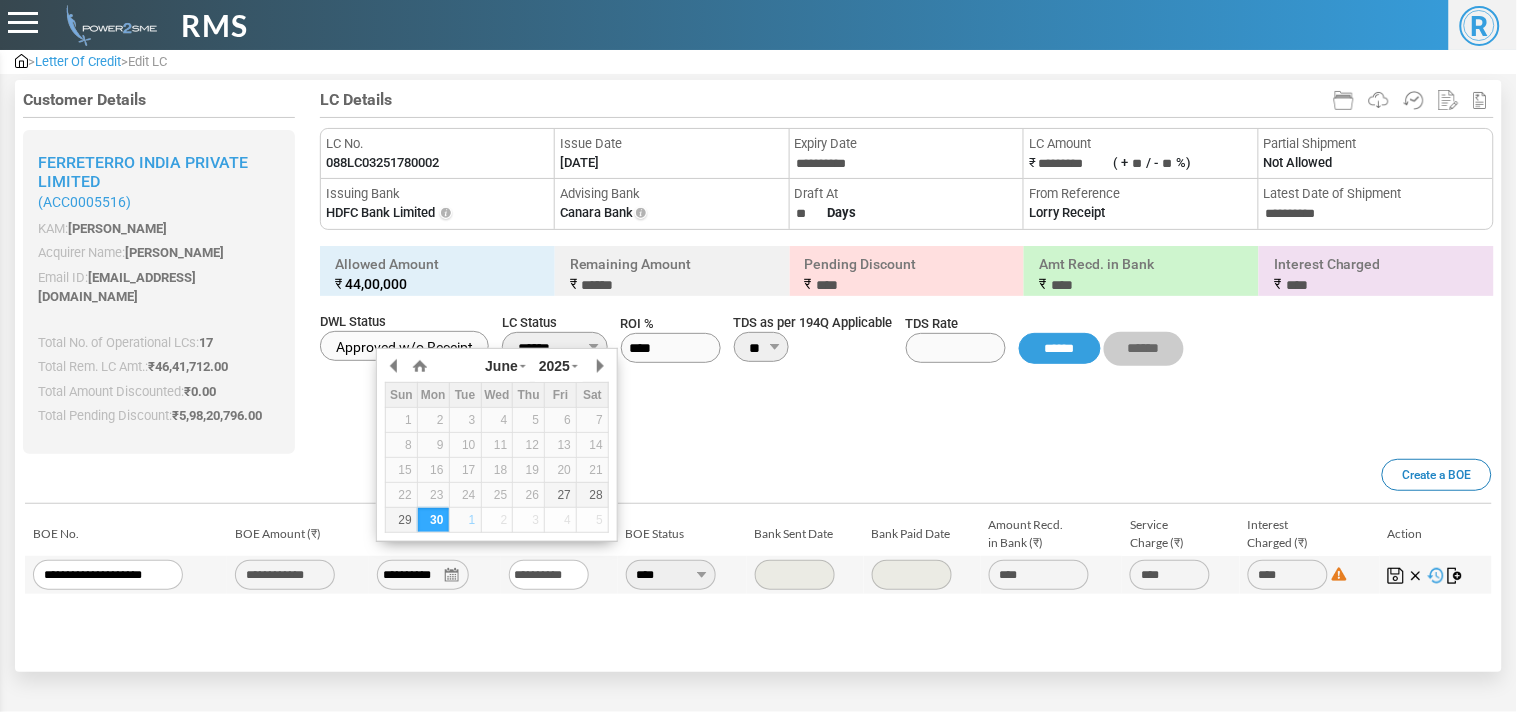 click on "**********" at bounding box center [423, 575] 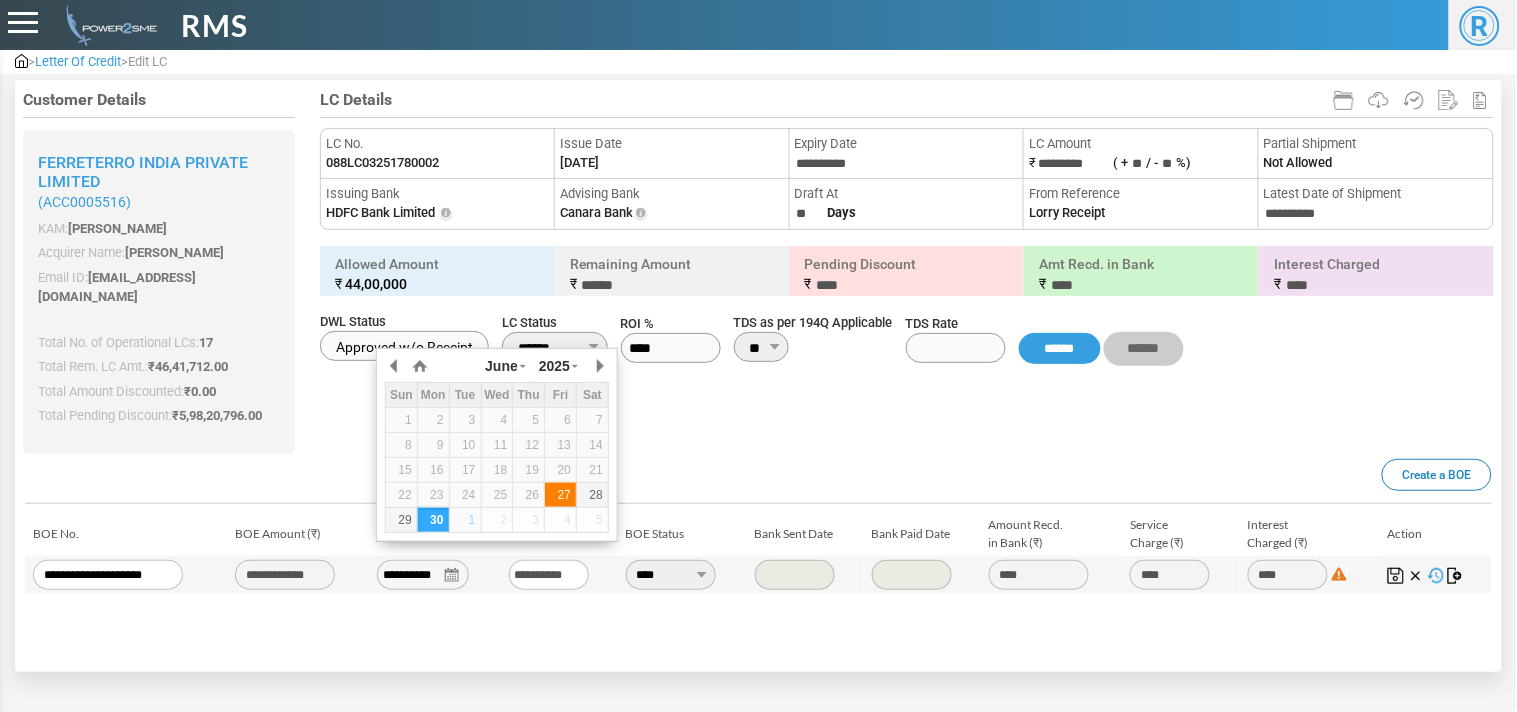 click on "27" at bounding box center [560, 495] 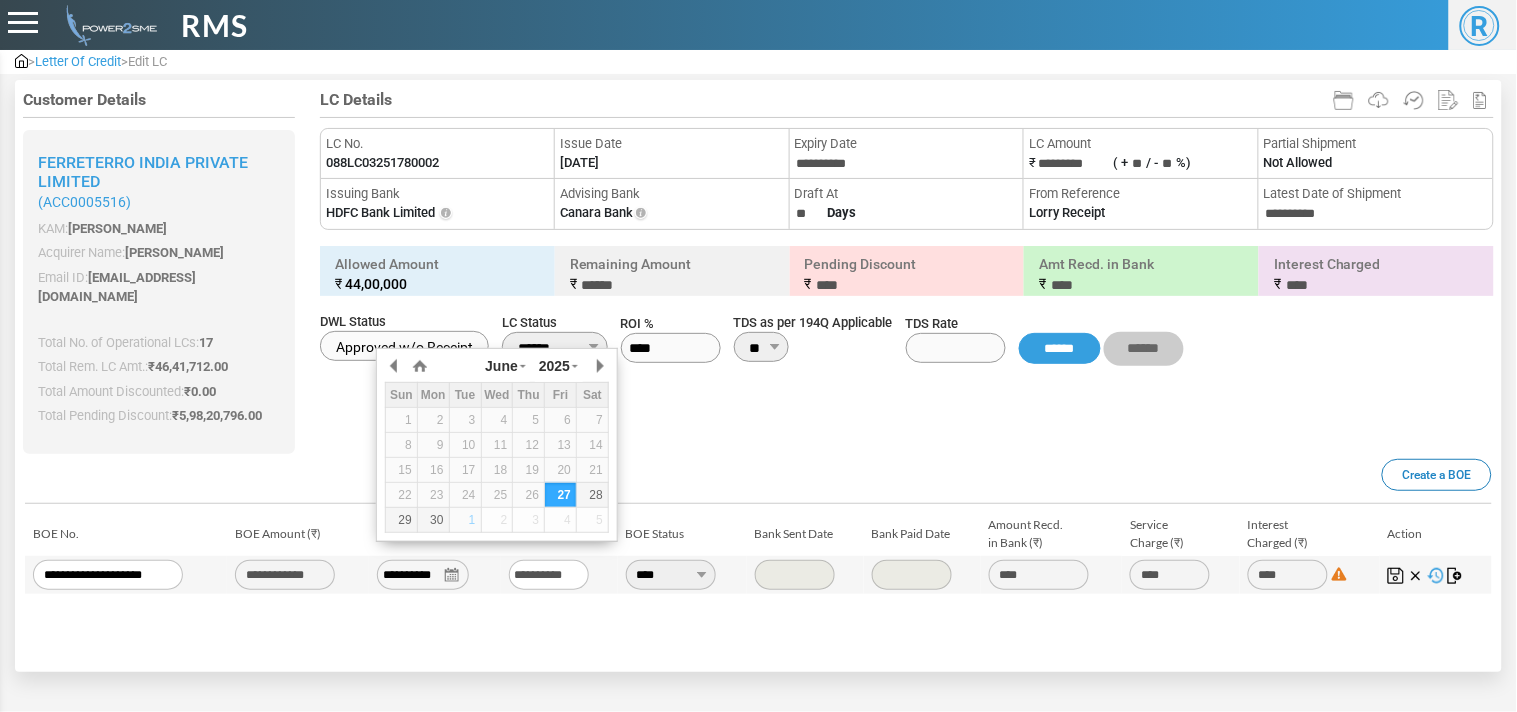 click on "**********" at bounding box center [423, 575] 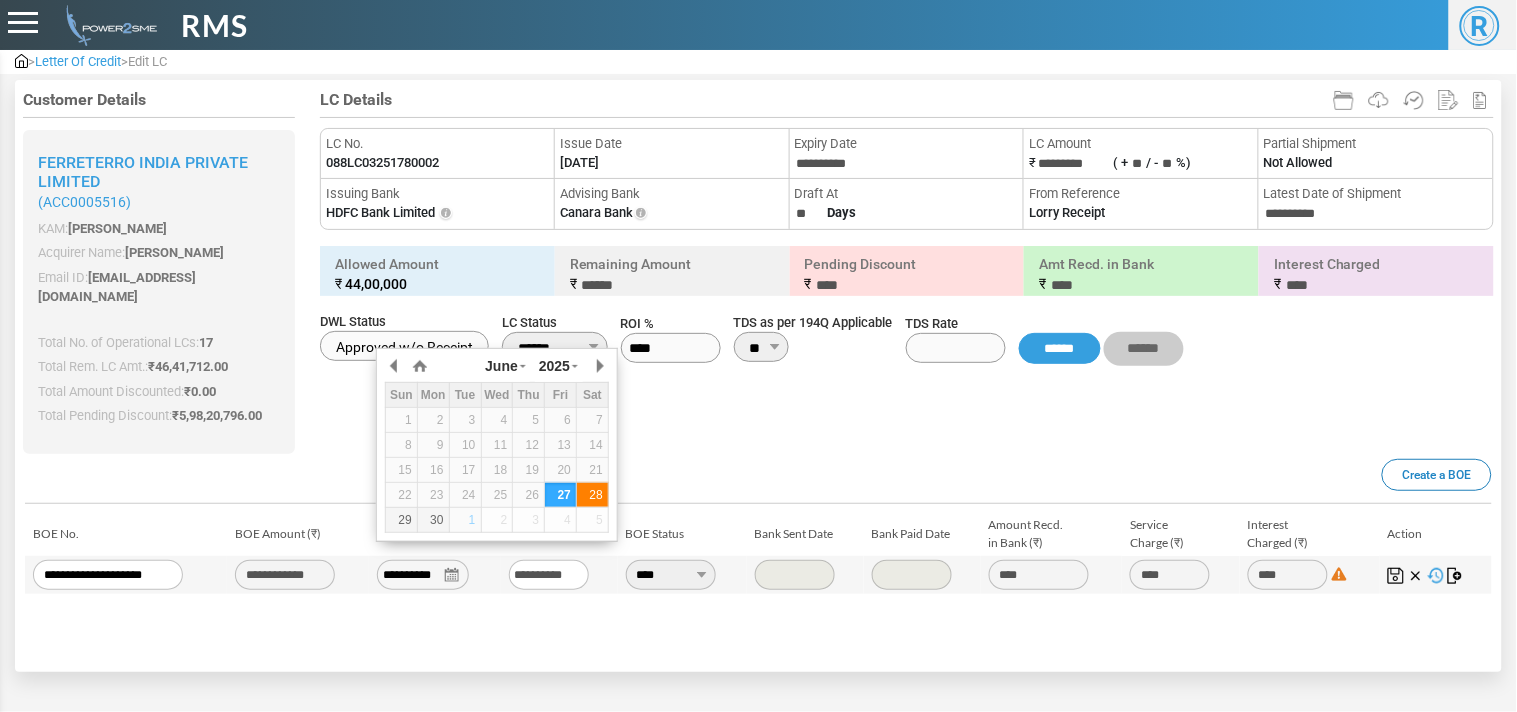 click on "28" at bounding box center [592, 495] 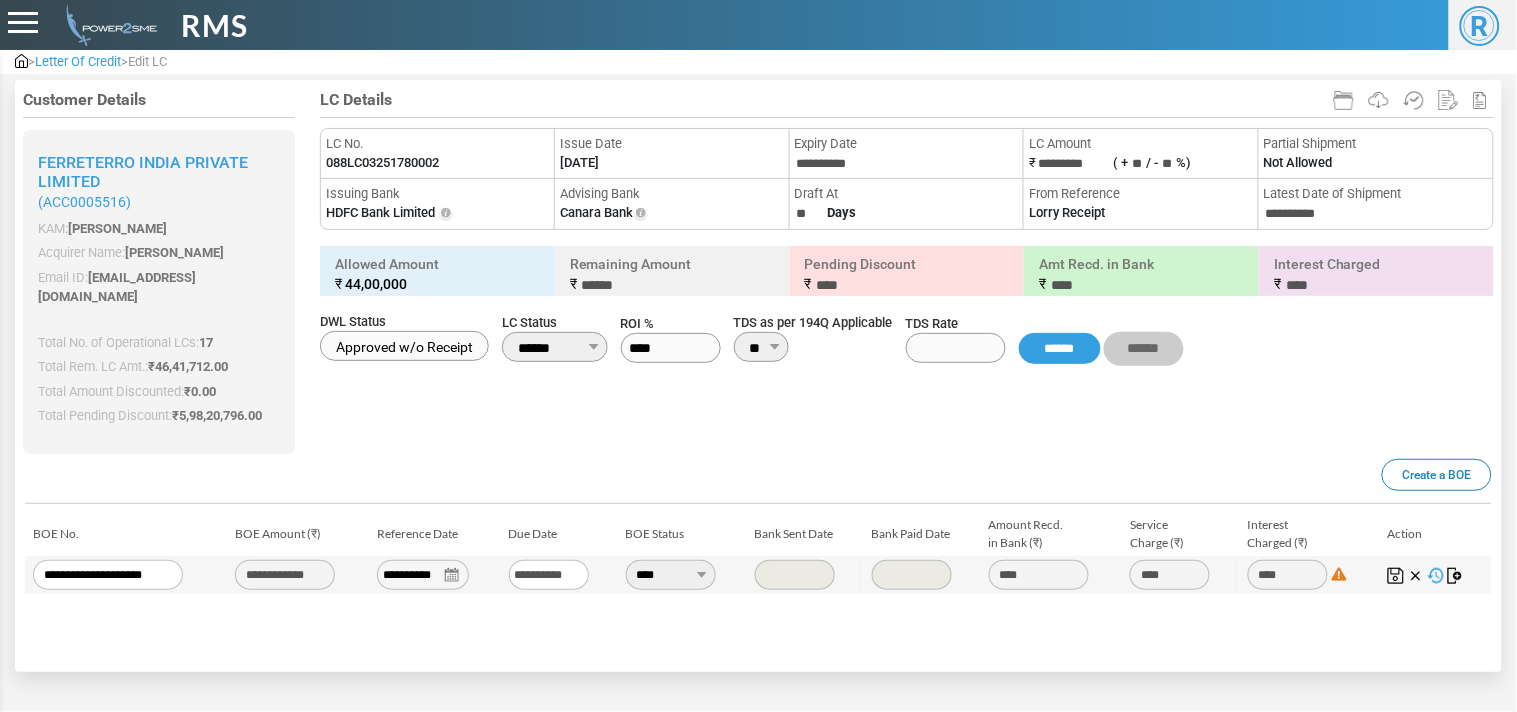 click on "BOE List   Create a BOE" at bounding box center [758, 484] 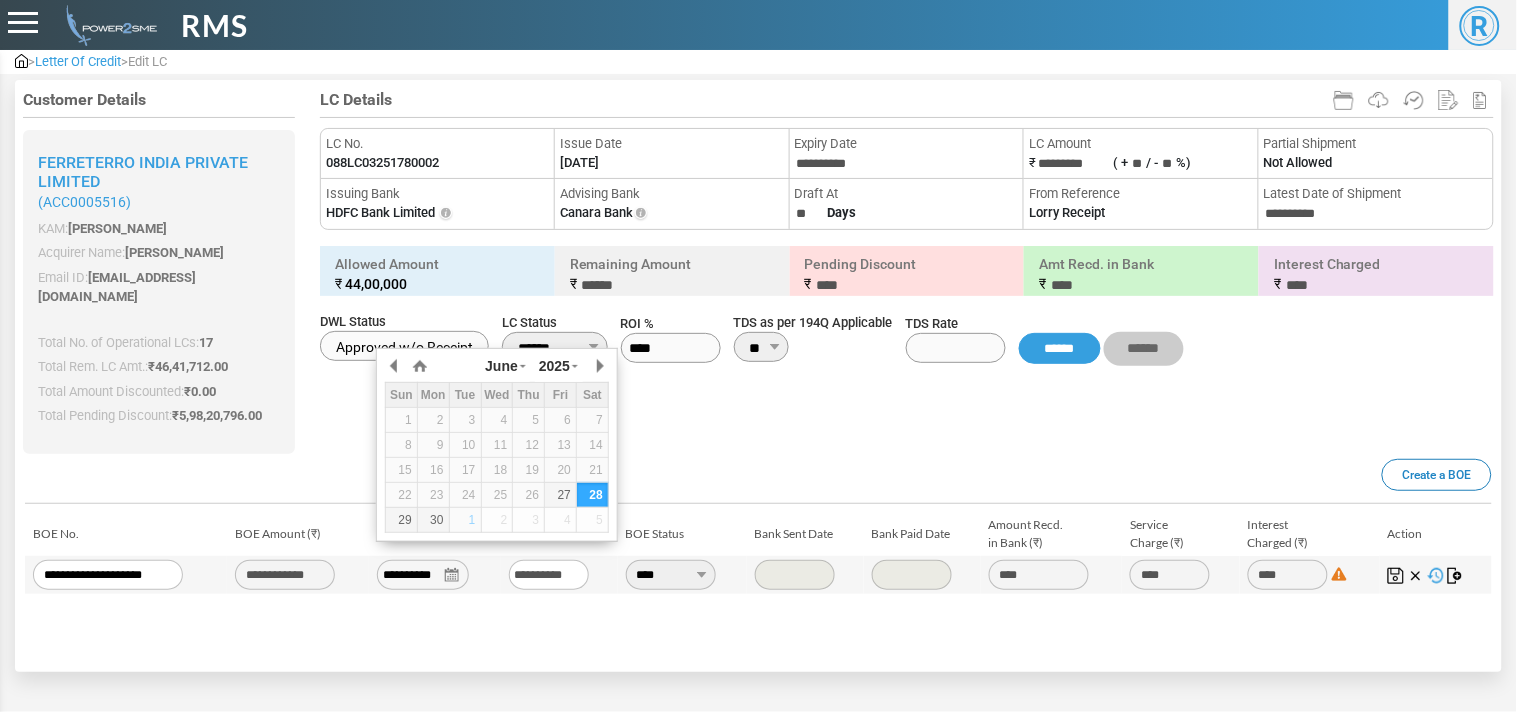 click on "**********" at bounding box center (423, 575) 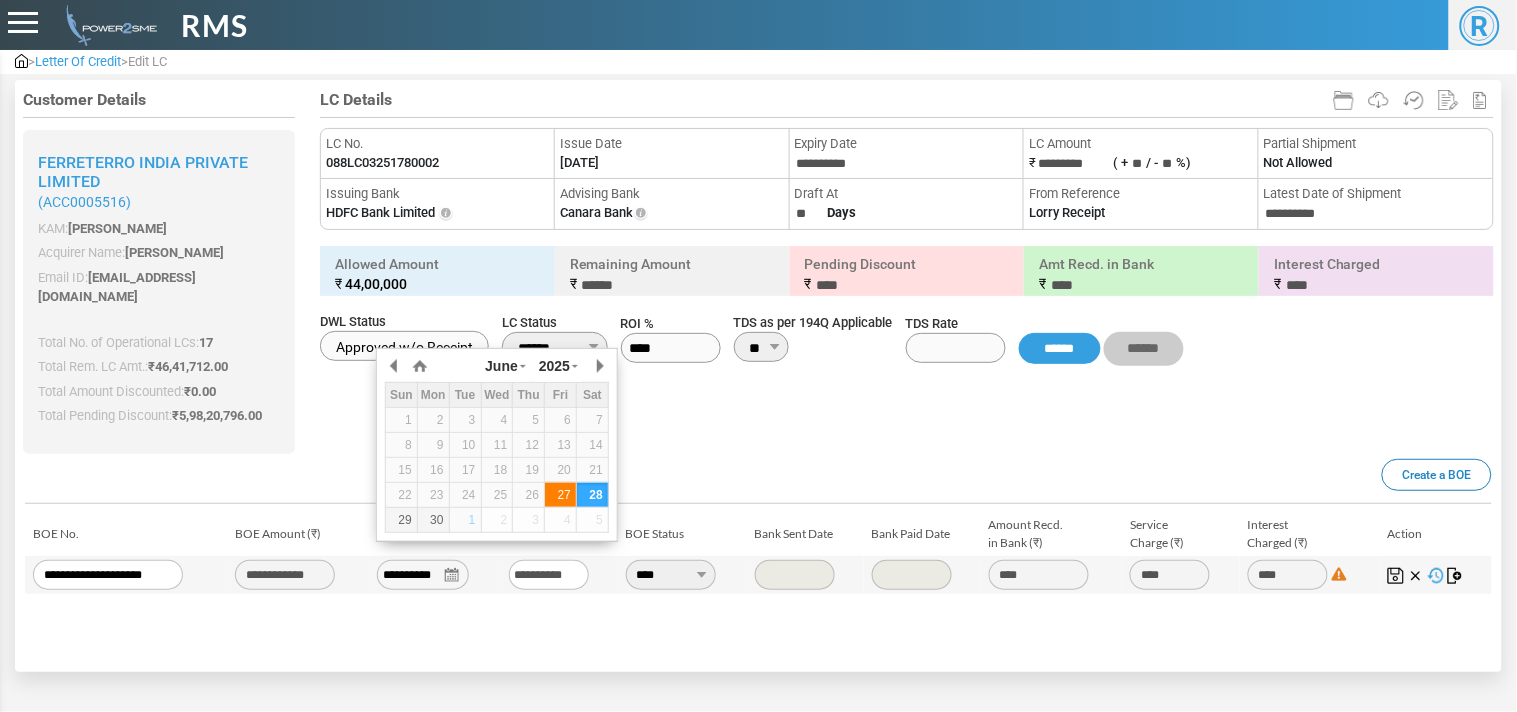 click on "27" at bounding box center [560, 495] 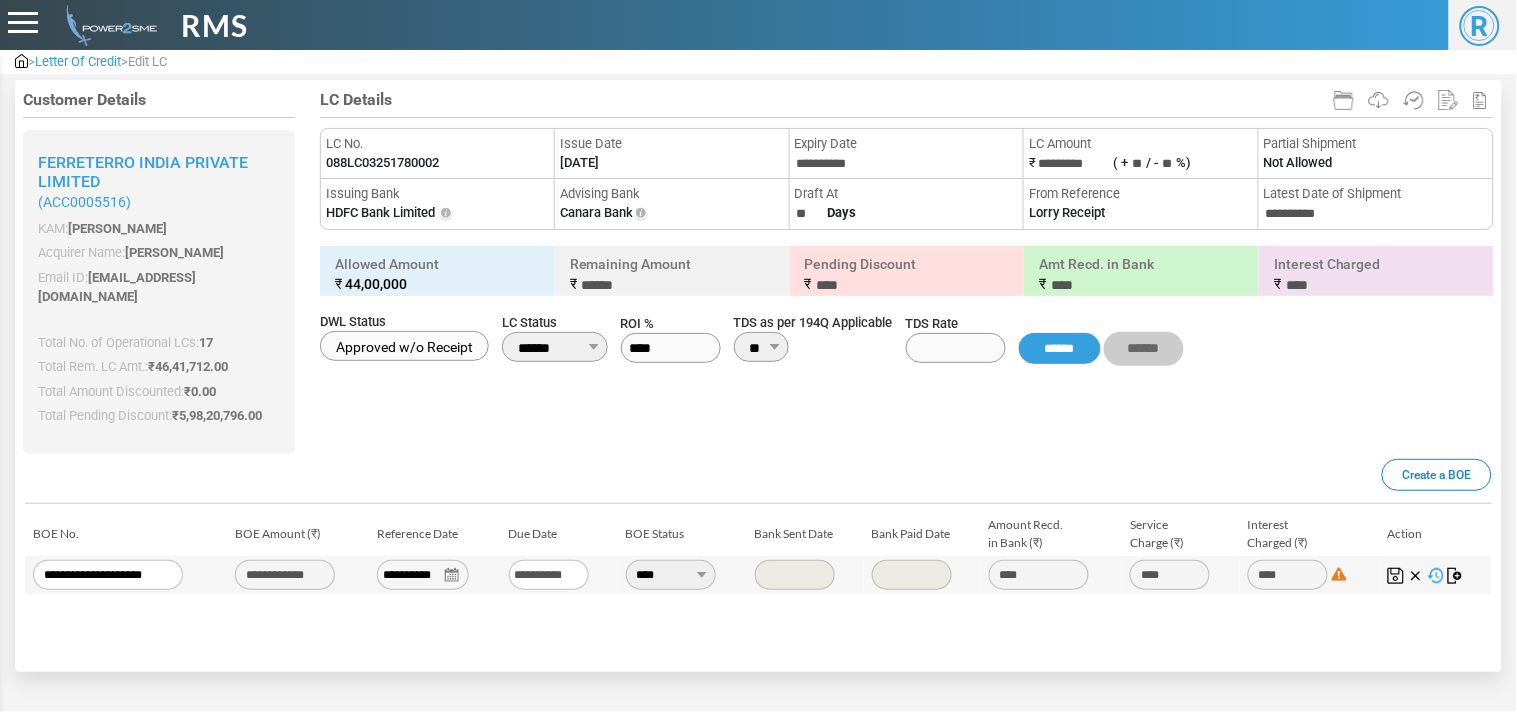click on "BOE List   Create a BOE" at bounding box center (758, 484) 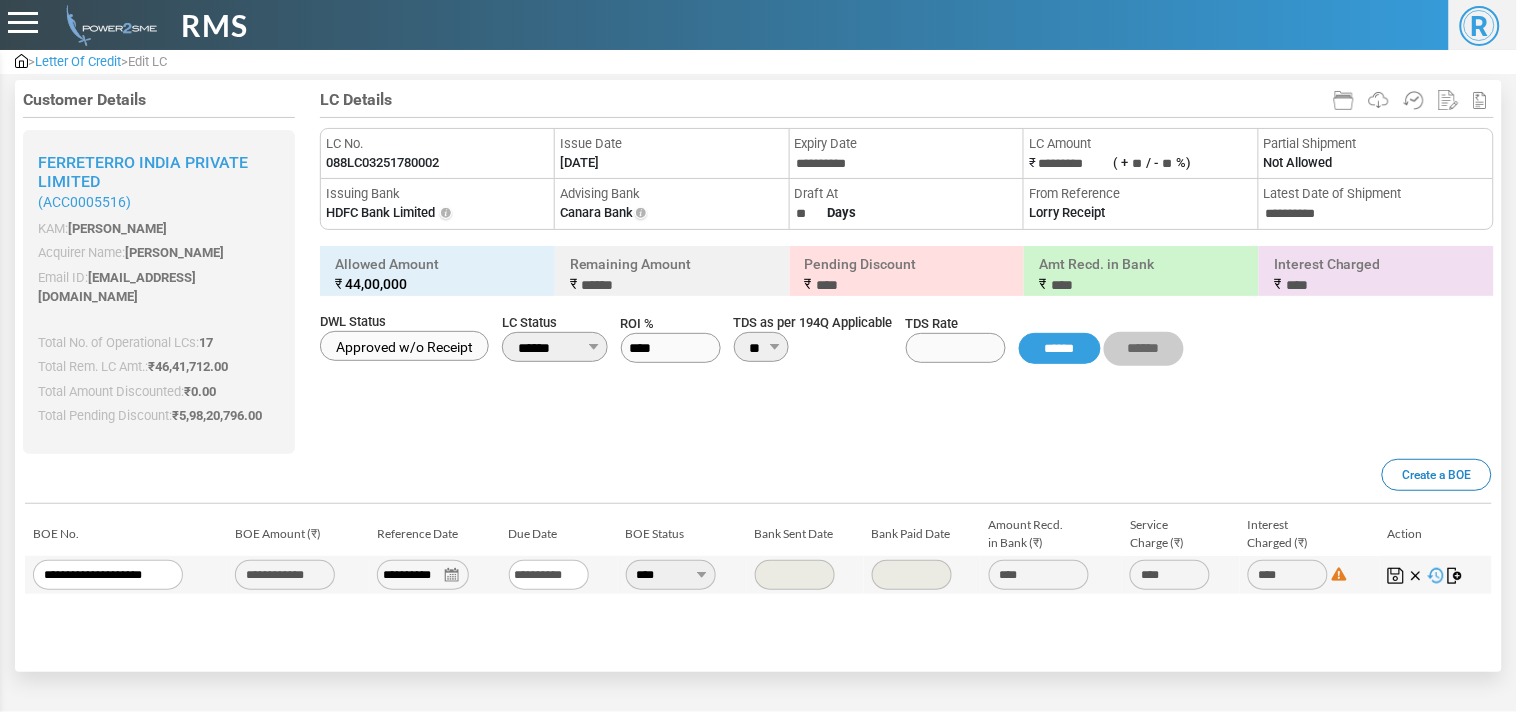click on "BOE List   Create a BOE" at bounding box center [758, 484] 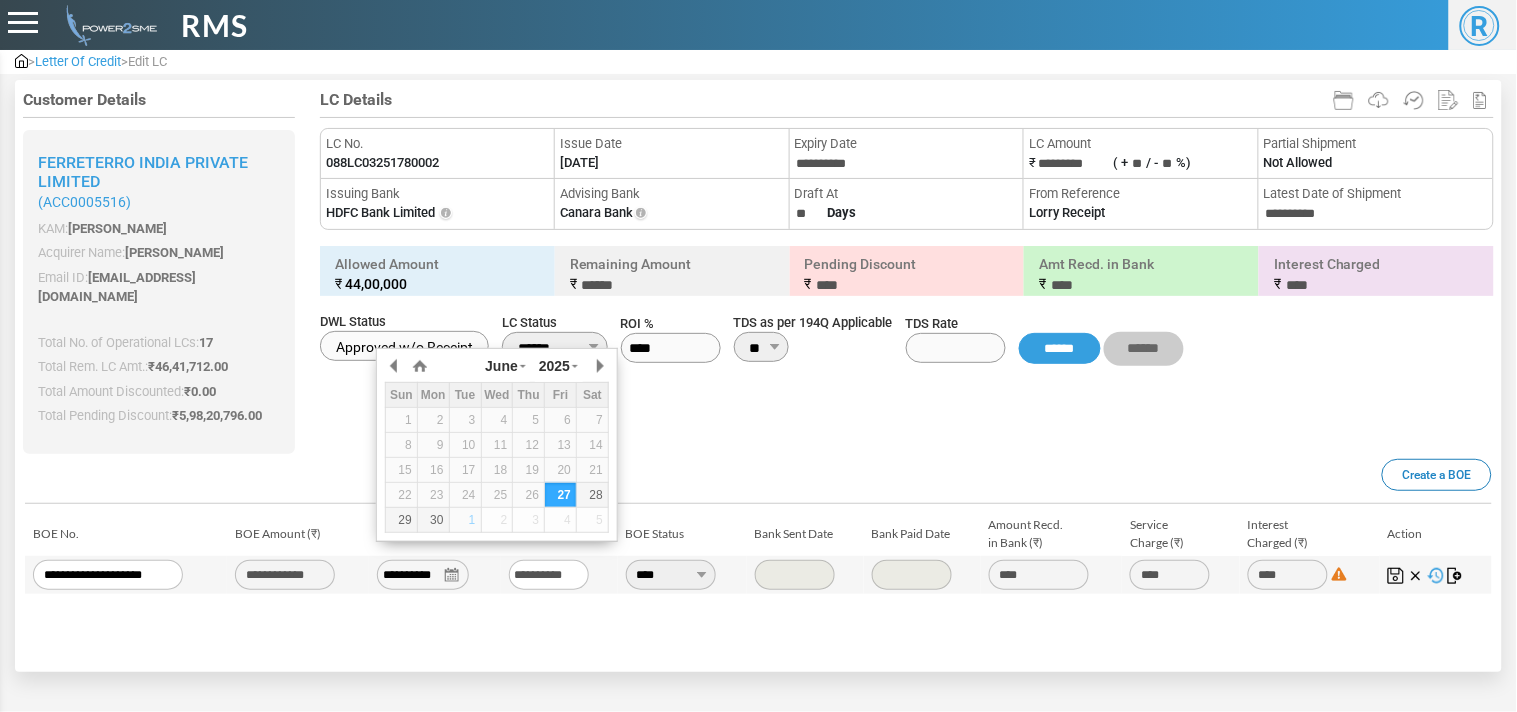 click on "**********" at bounding box center (423, 575) 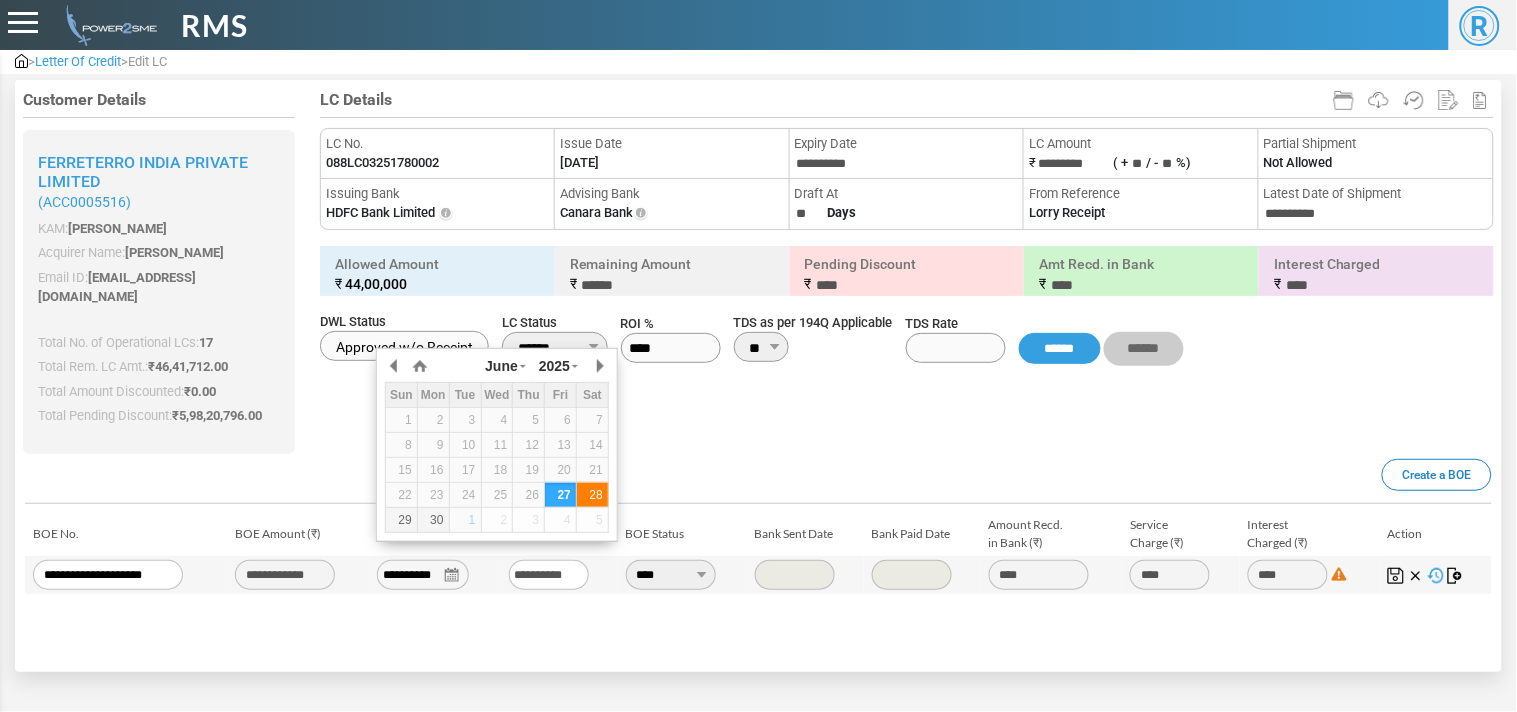 click on "28" at bounding box center (592, 495) 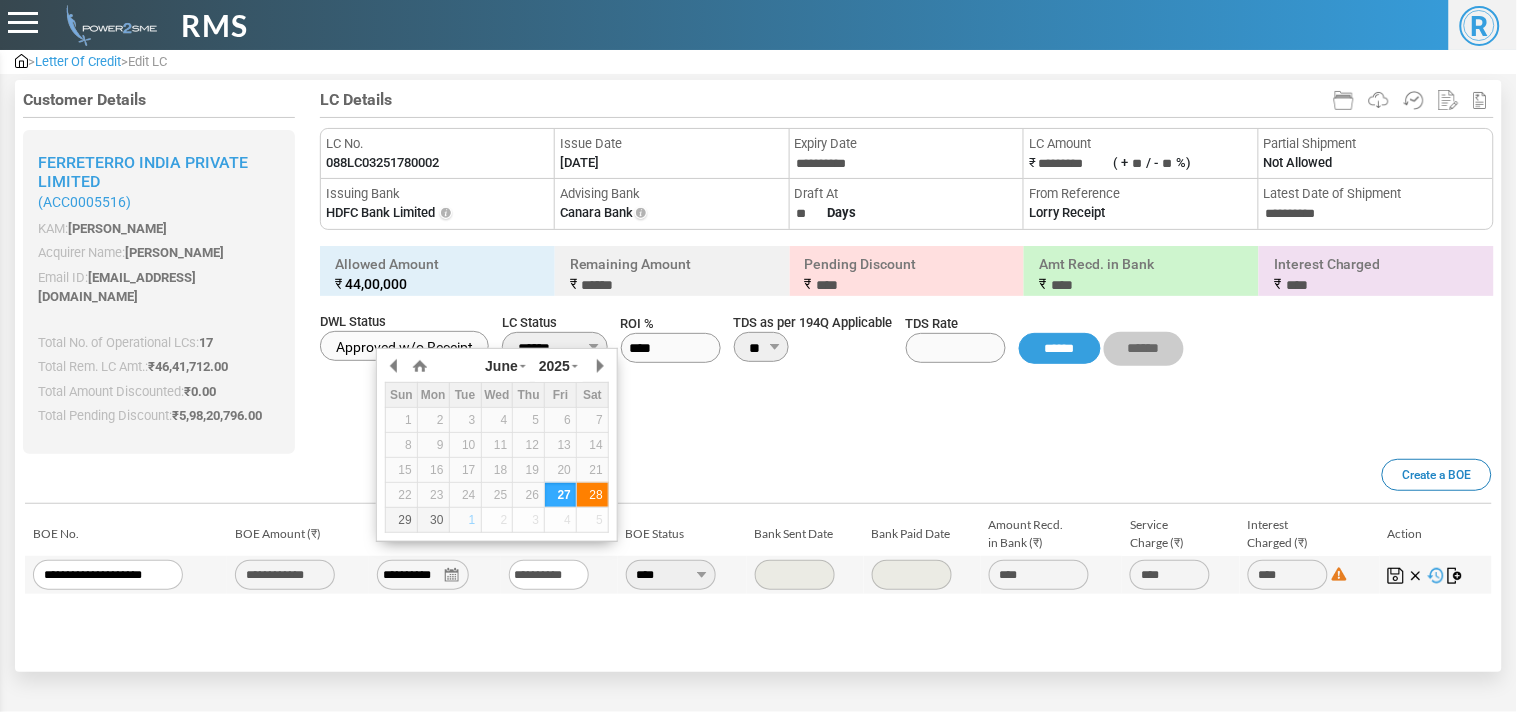 type on "**********" 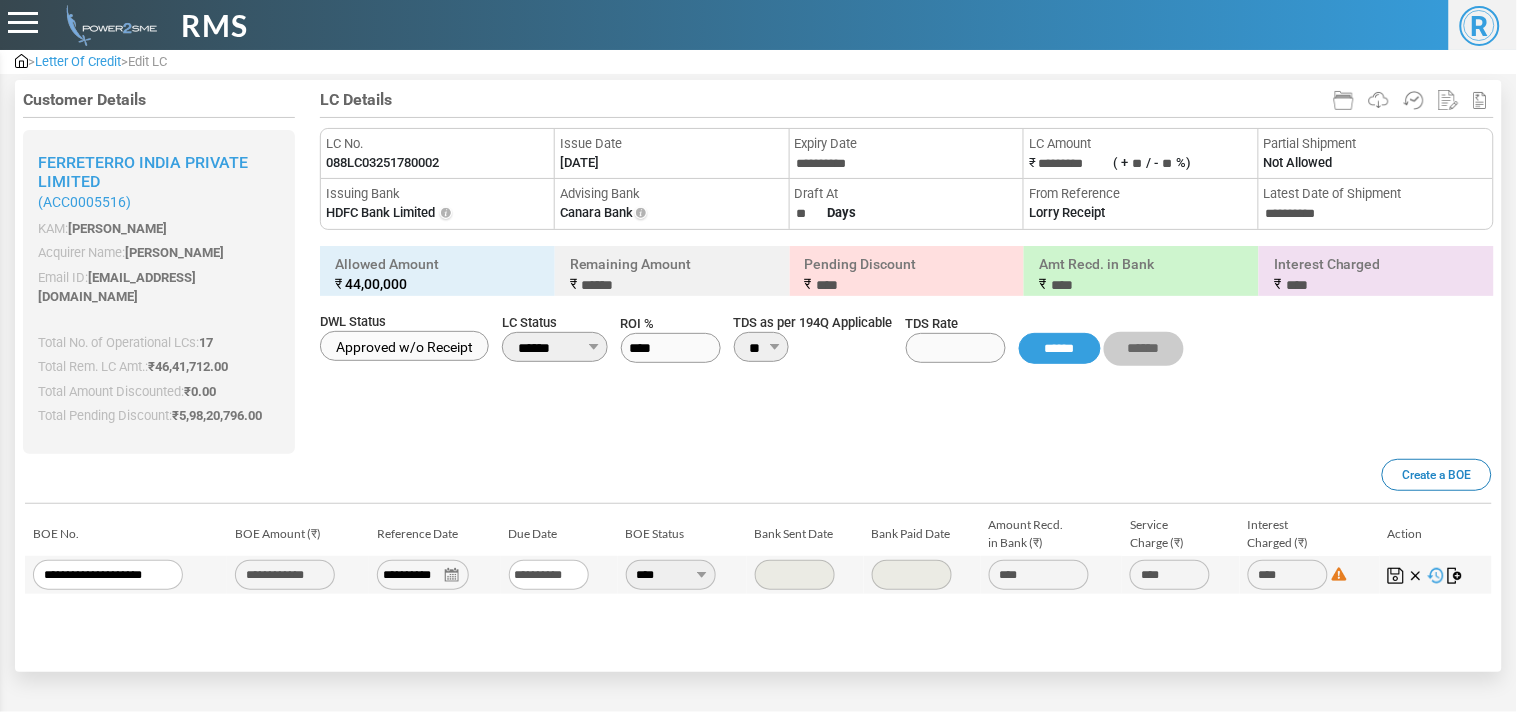 click on "BOE List   Create a BOE" at bounding box center (758, 484) 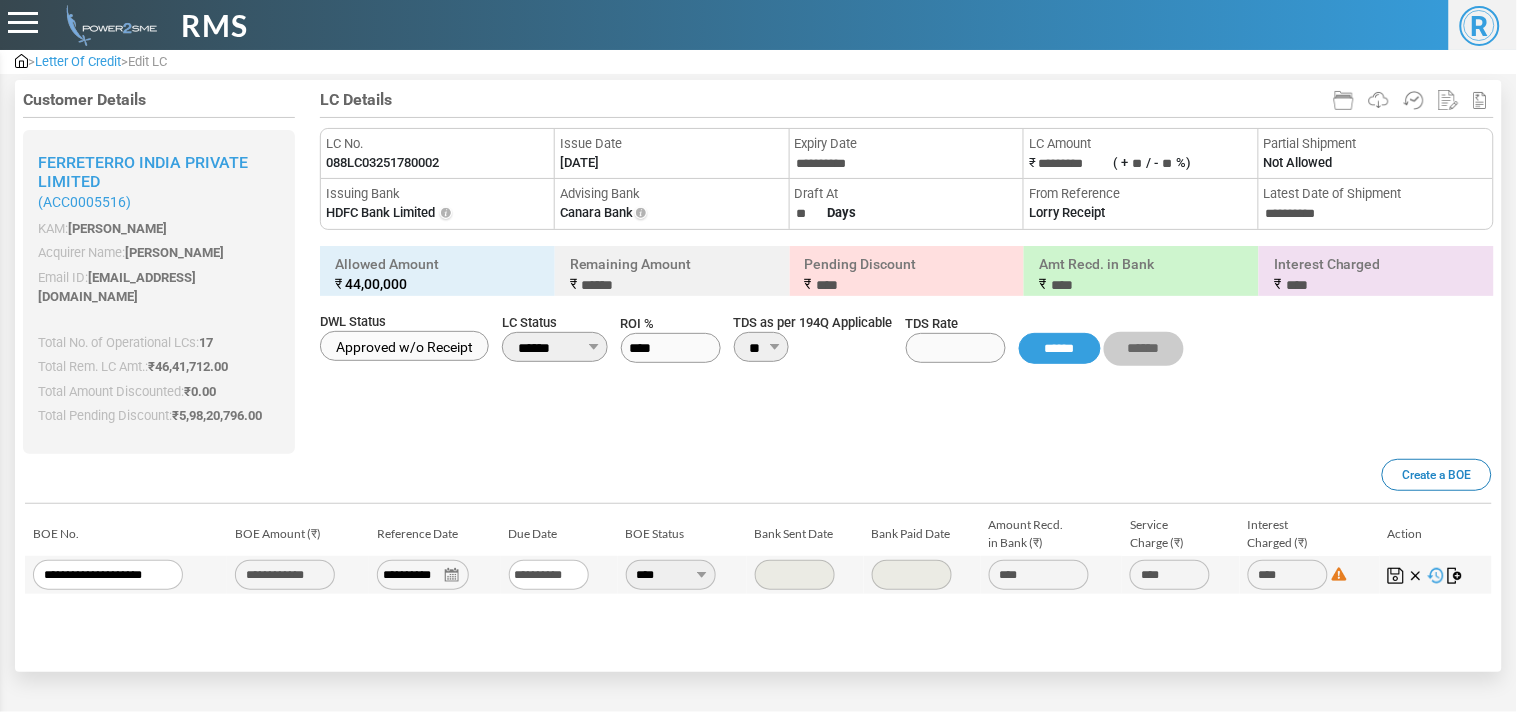 click at bounding box center (1396, 576) 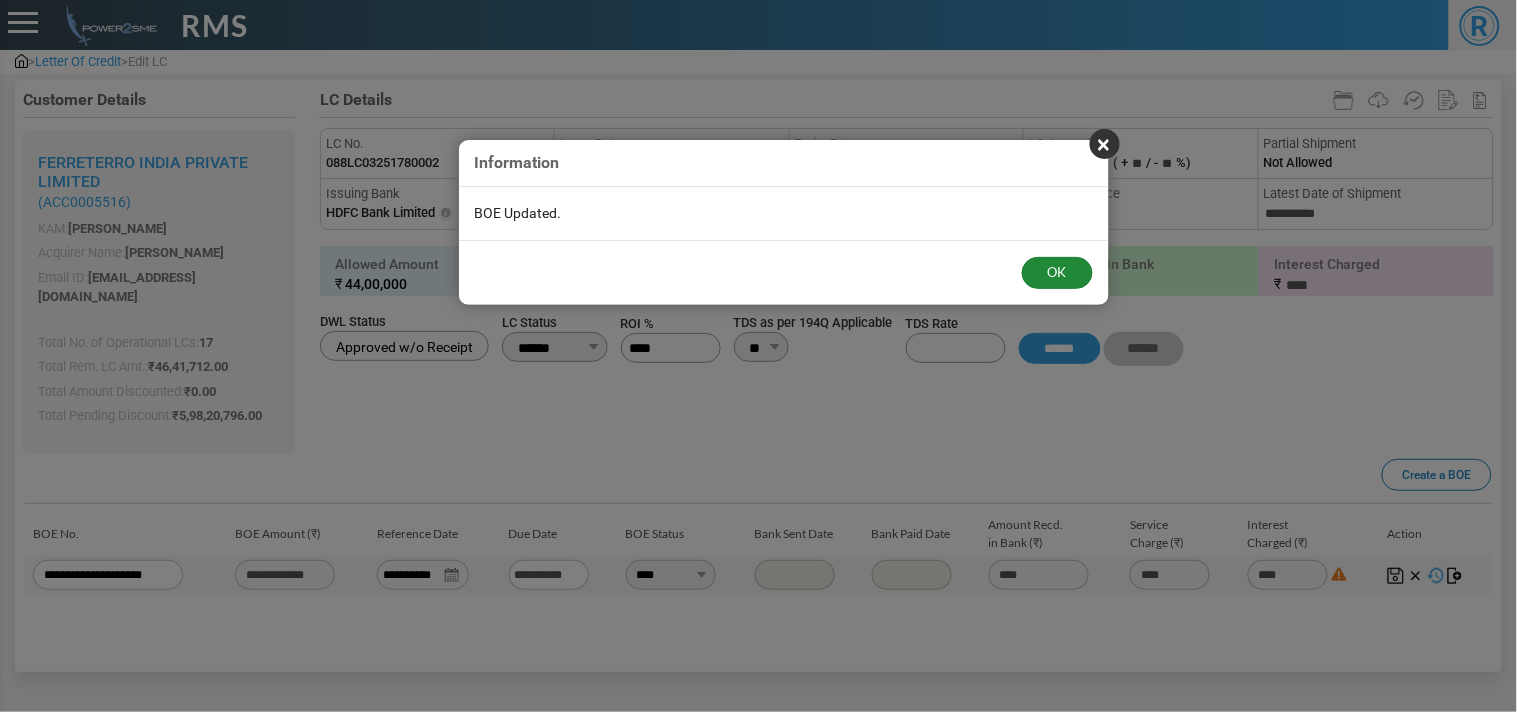 click on "OK" at bounding box center [1057, 273] 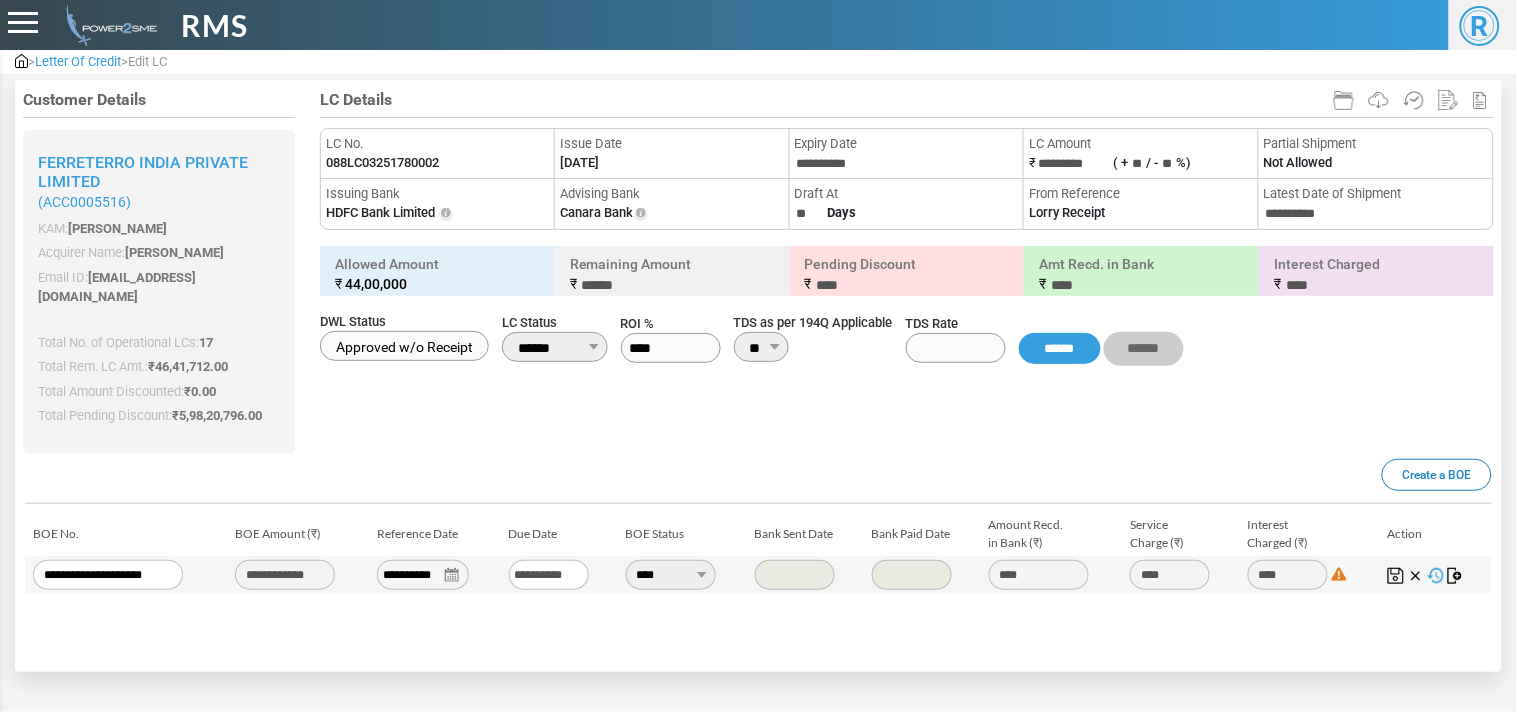 click at bounding box center (1456, 576) 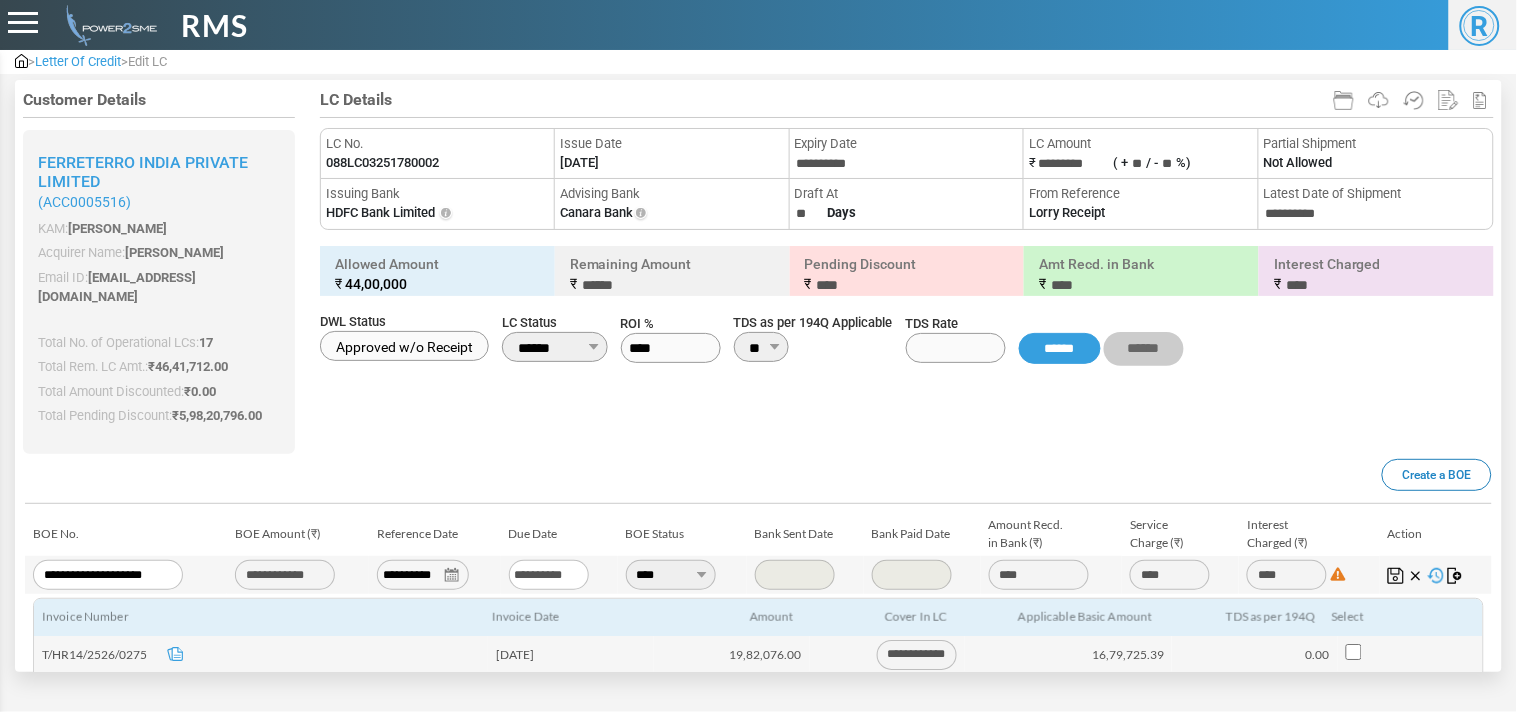 scroll, scrollTop: 264, scrollLeft: 0, axis: vertical 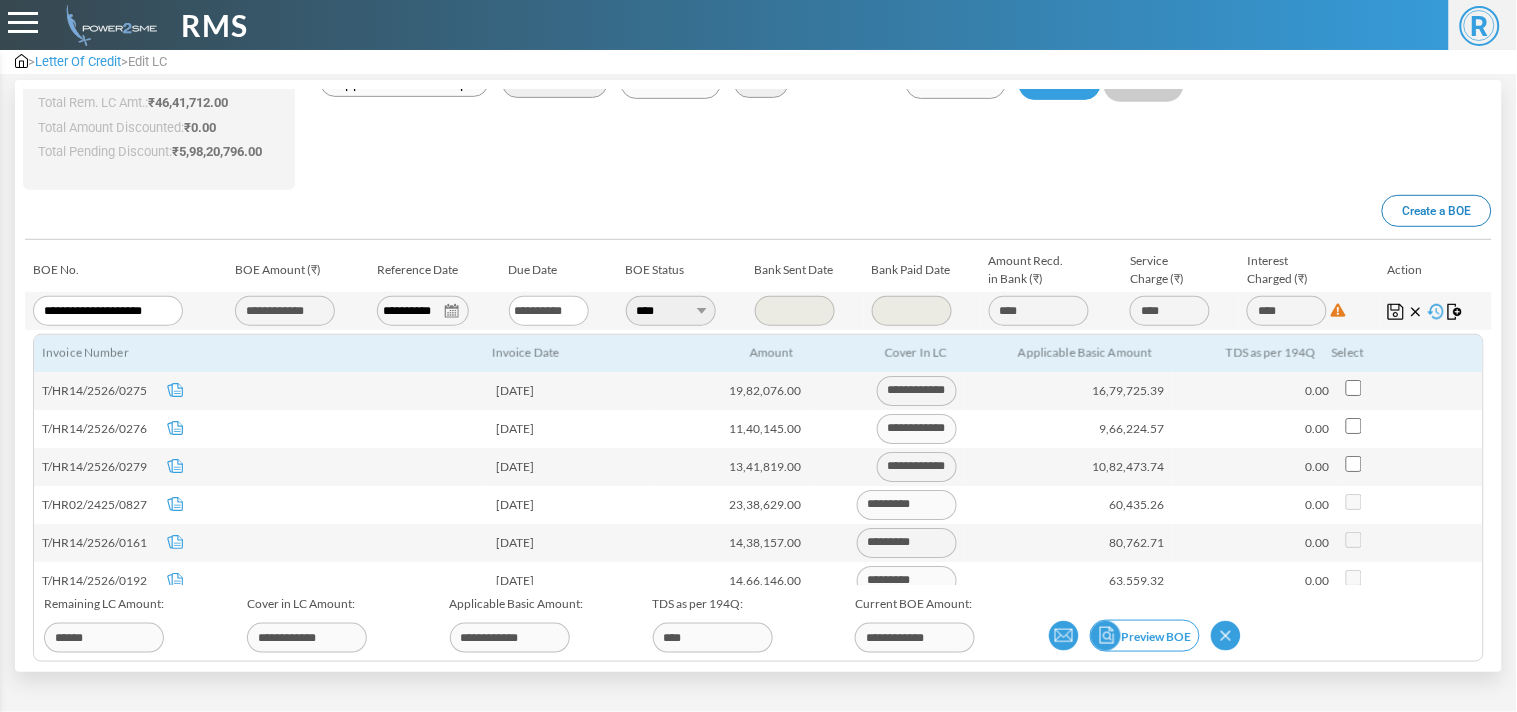 click at bounding box center [1106, 636] 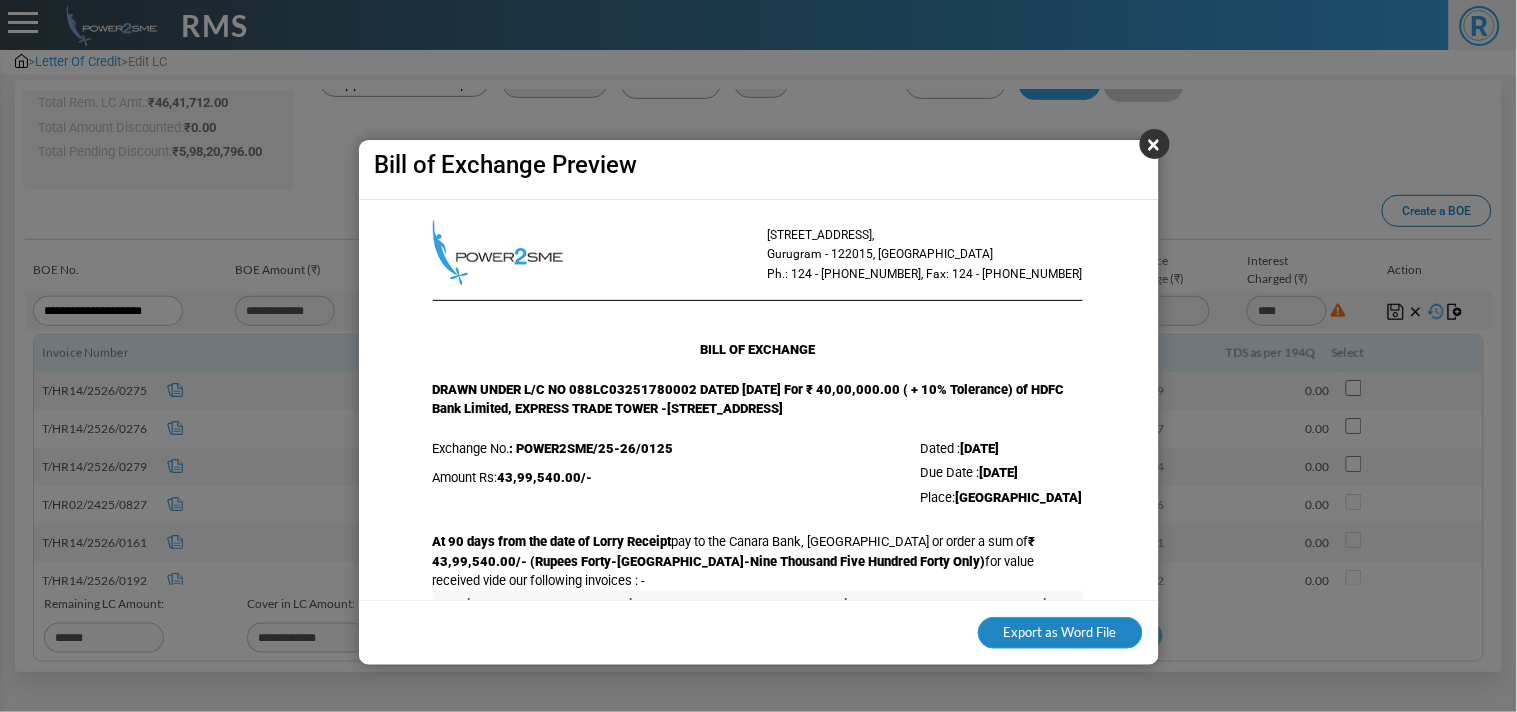 click on "Export
as Word File" at bounding box center (1060, 633) 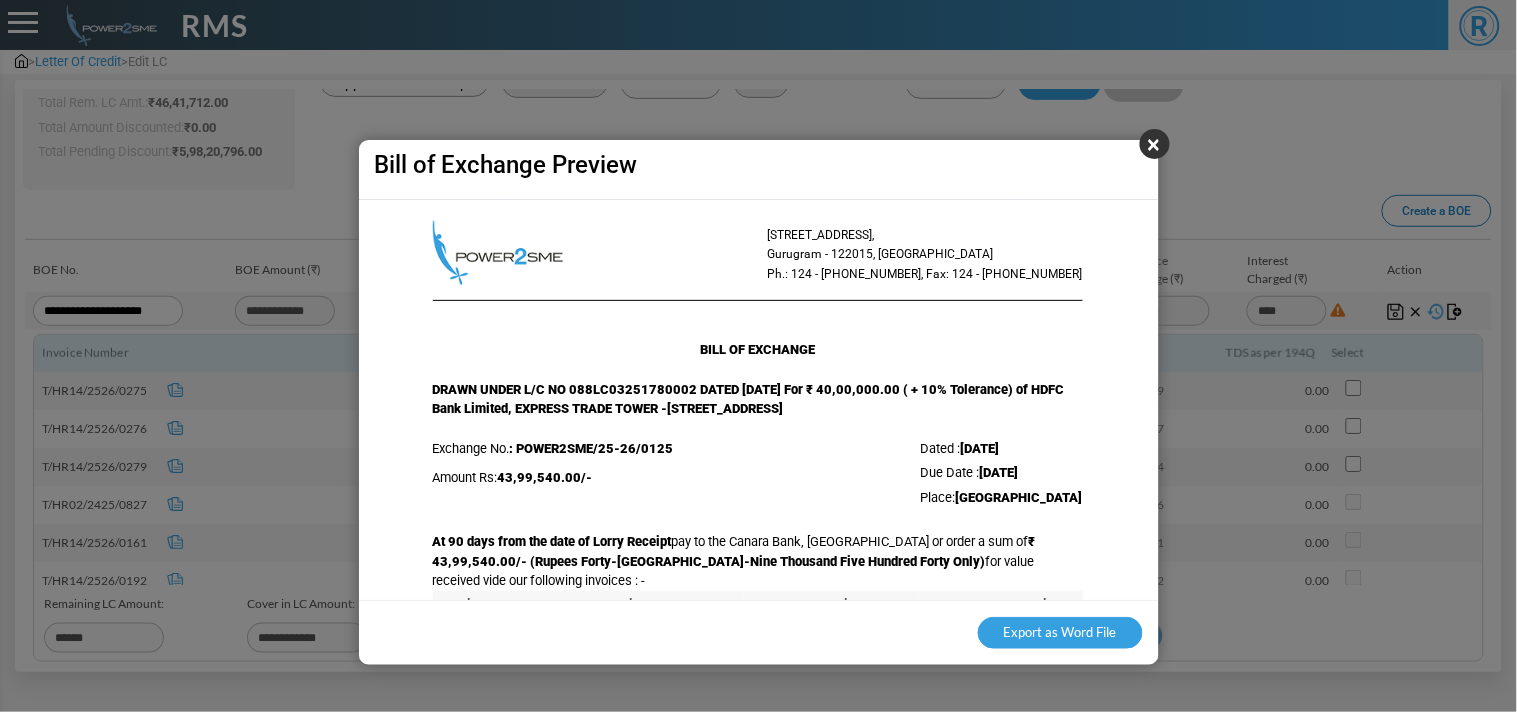 click on "×" at bounding box center (1155, 144) 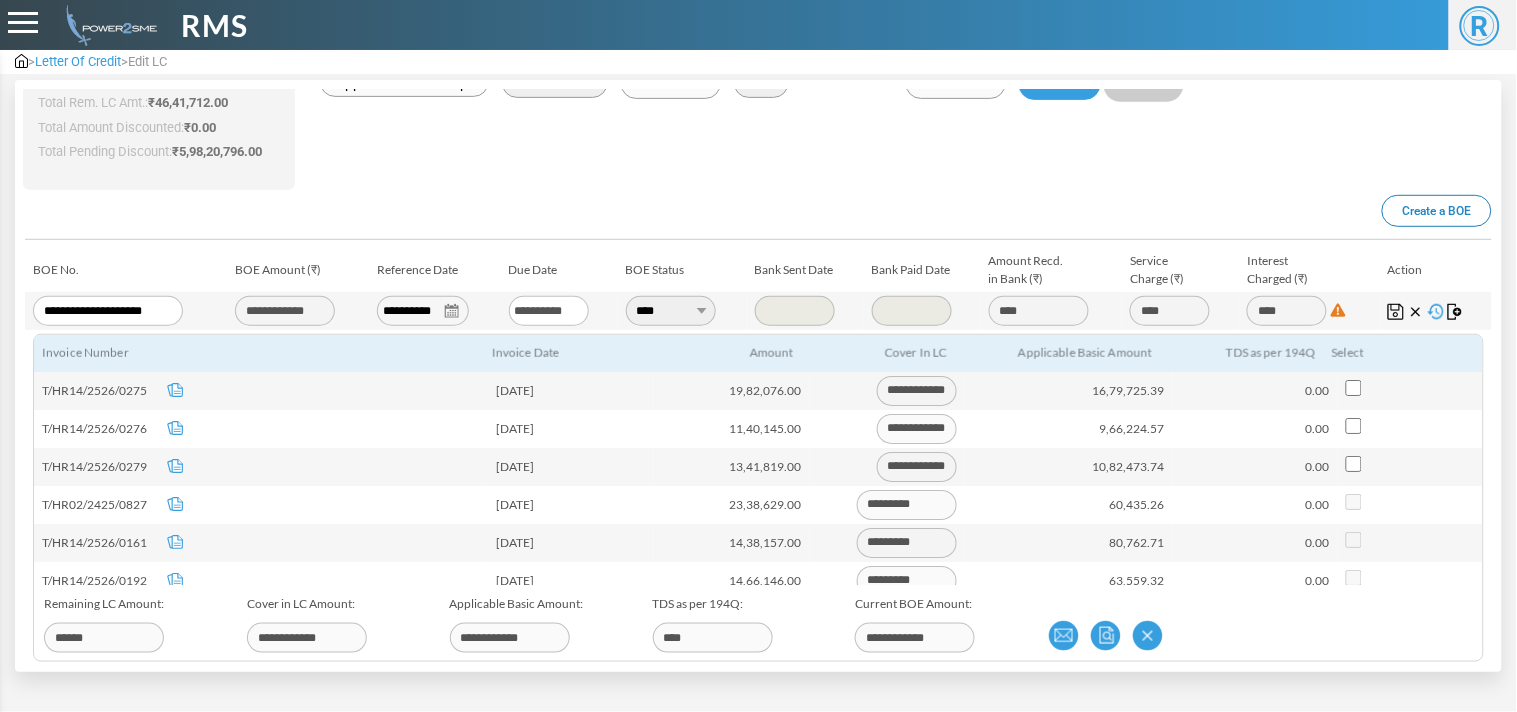 scroll, scrollTop: 145, scrollLeft: 0, axis: vertical 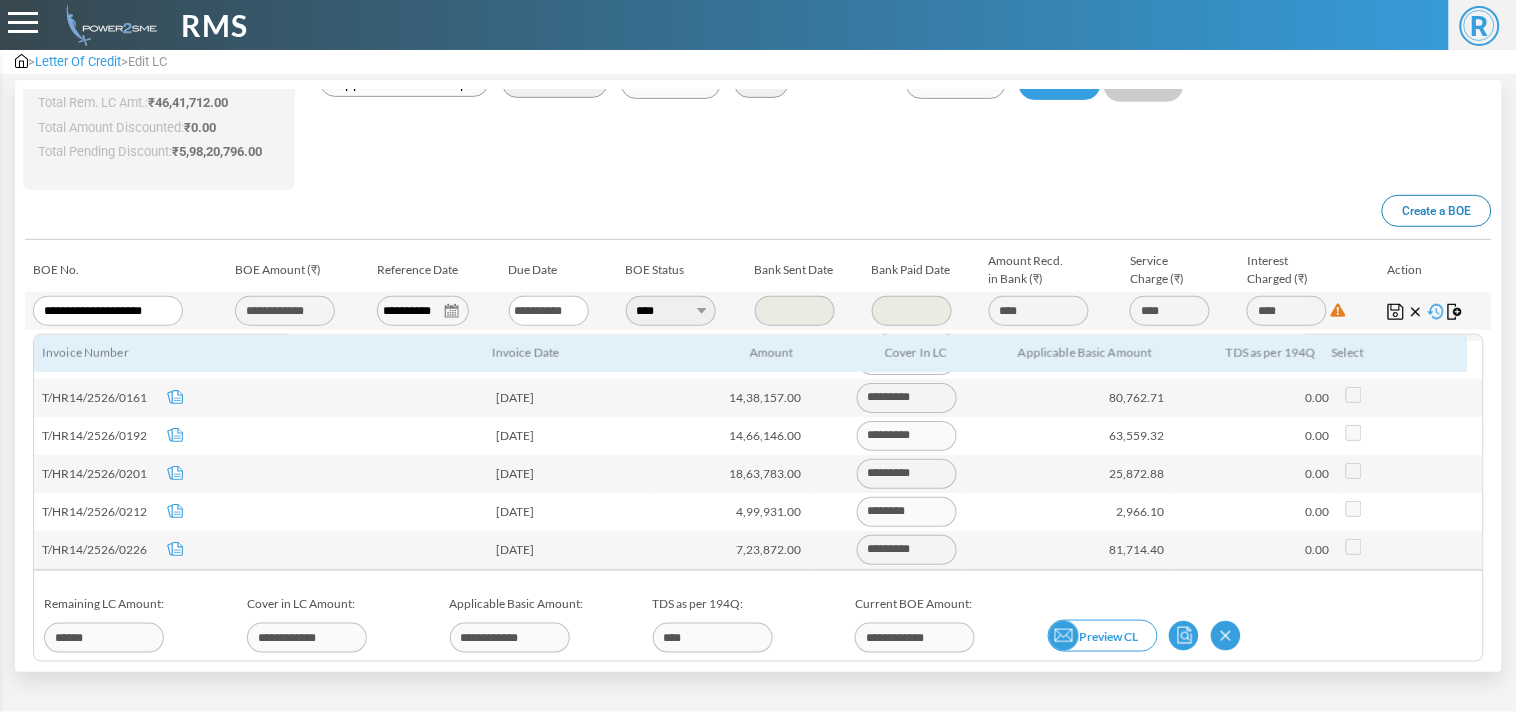 click at bounding box center (1064, 636) 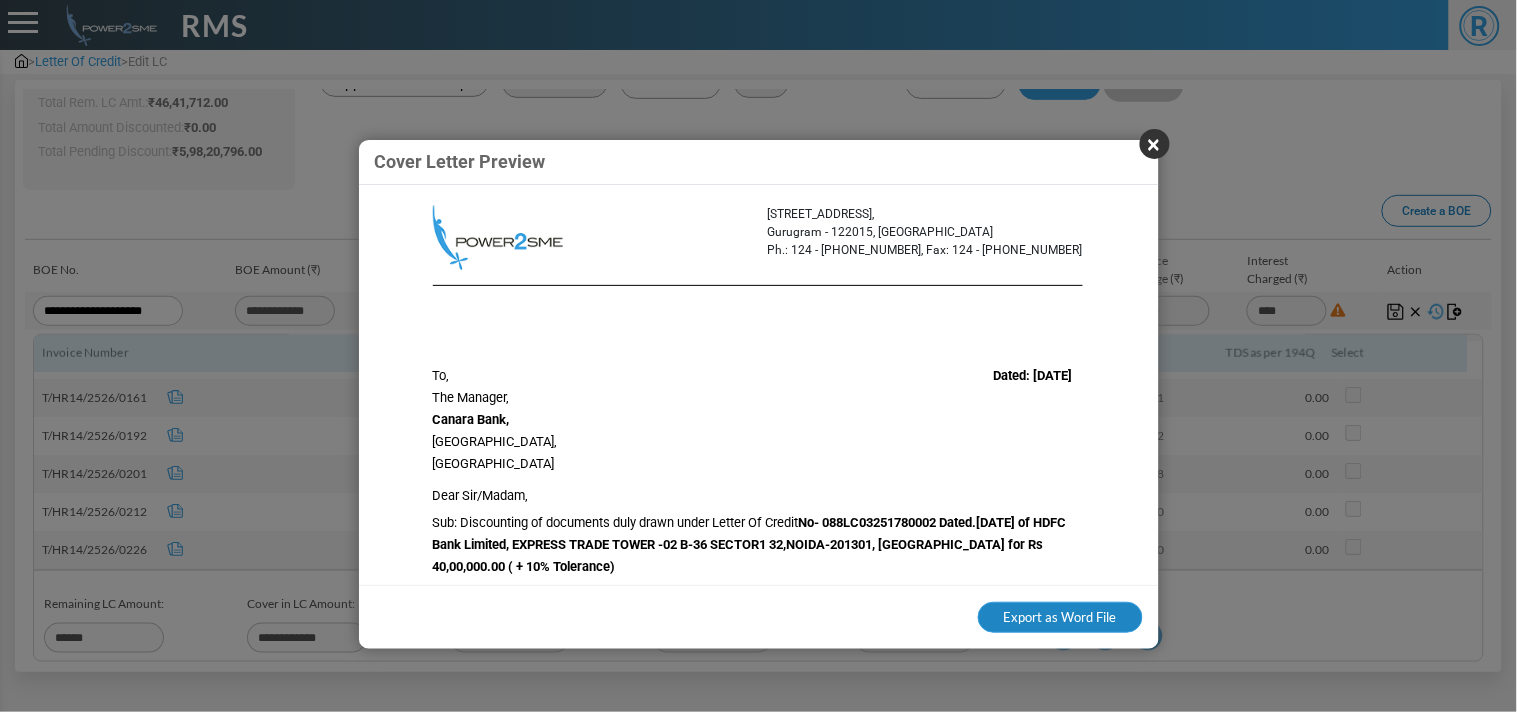 click on "Export
as Word File" at bounding box center (1060, 618) 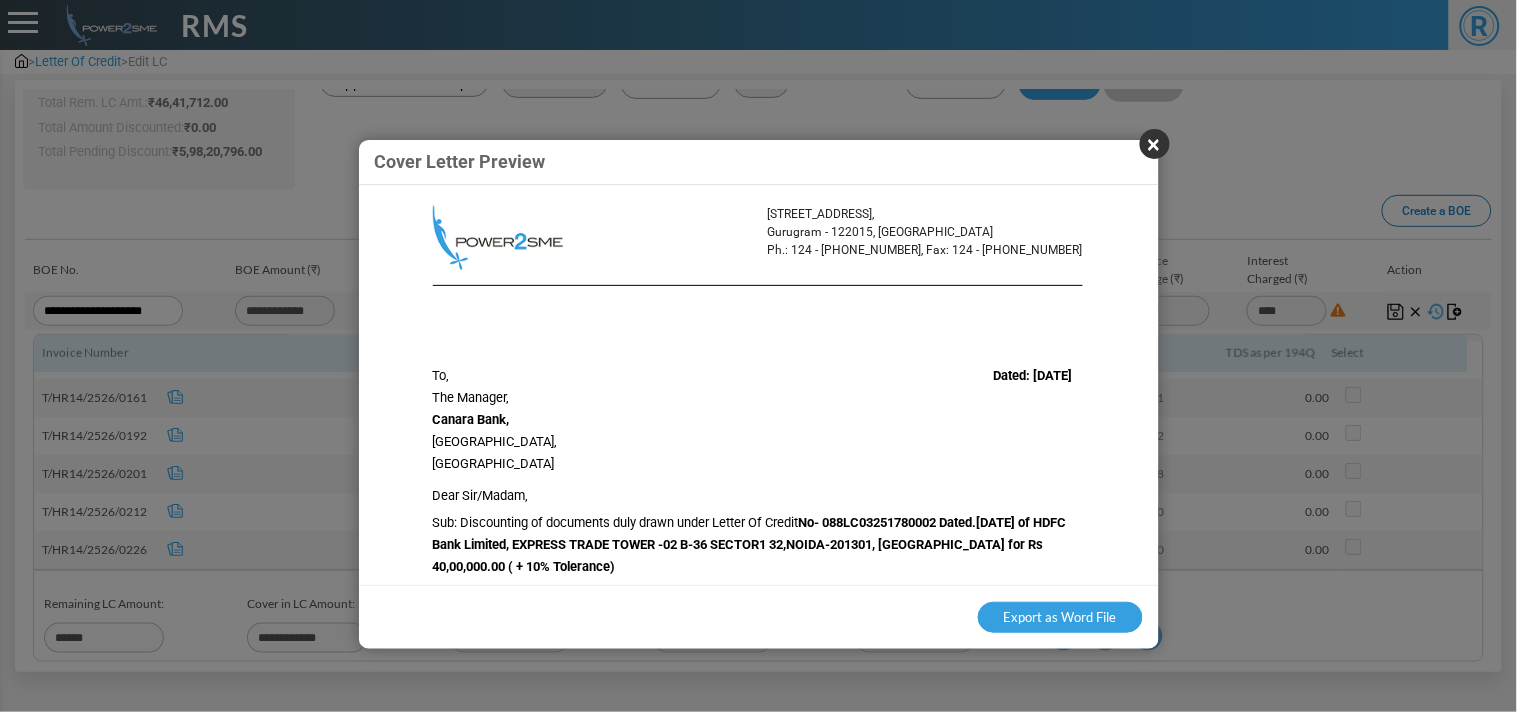 click on "×" at bounding box center [1155, 144] 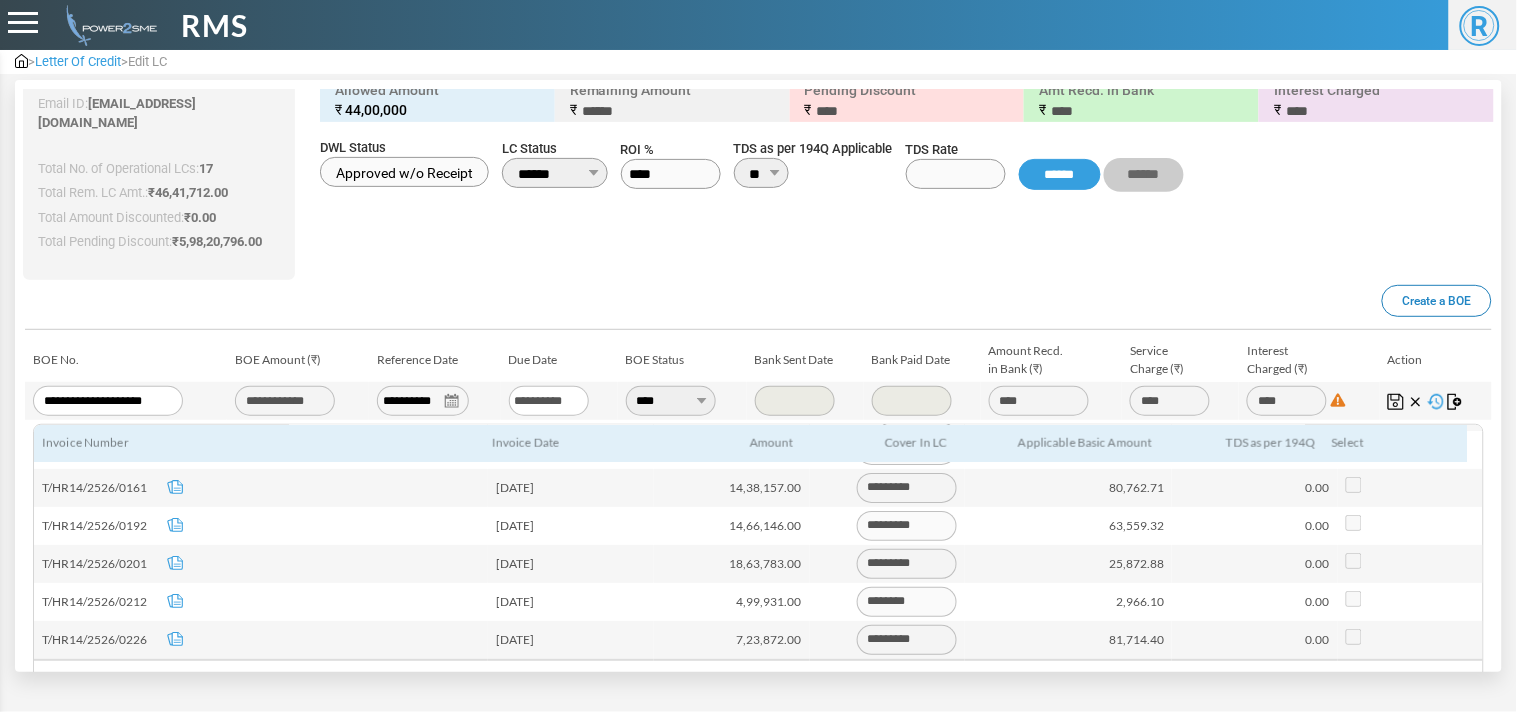 scroll, scrollTop: 264, scrollLeft: 0, axis: vertical 